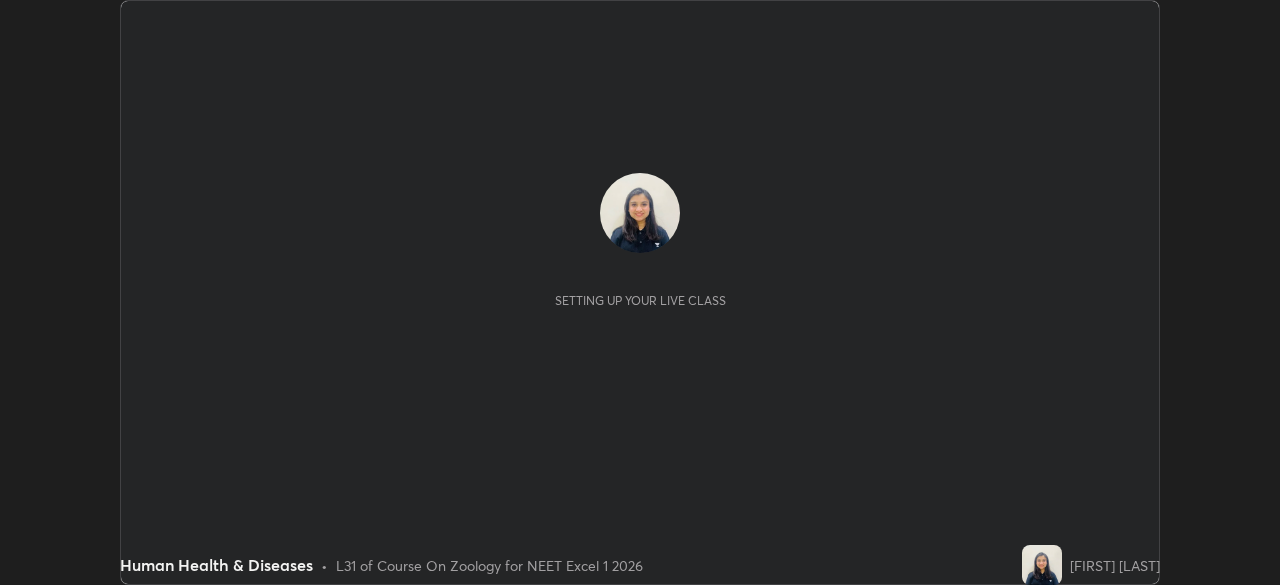scroll, scrollTop: 0, scrollLeft: 0, axis: both 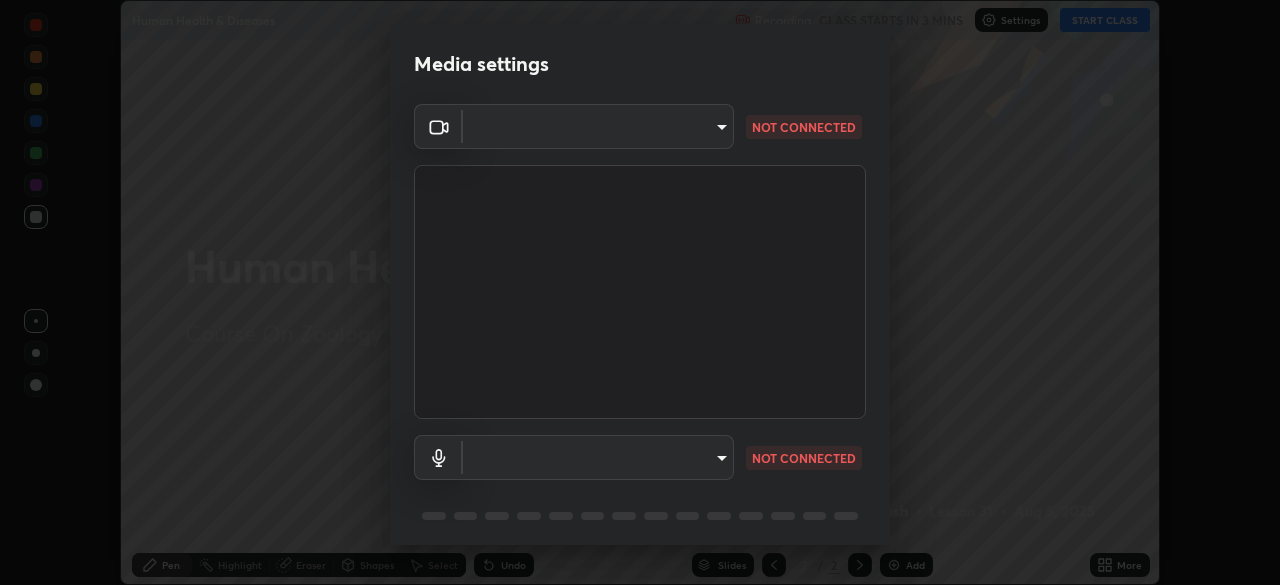 type on "c9a1120e25c89c36e8d8570cf0cb17c85750bfc17b2a205ec9a15008c0c7a0b4" 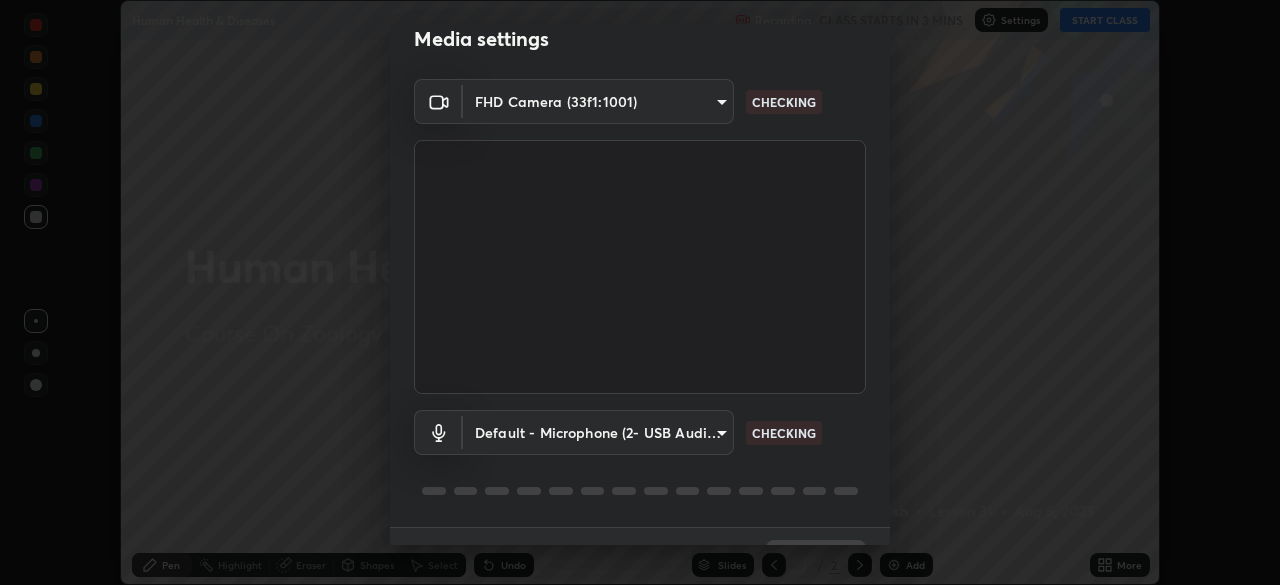 scroll, scrollTop: 24, scrollLeft: 0, axis: vertical 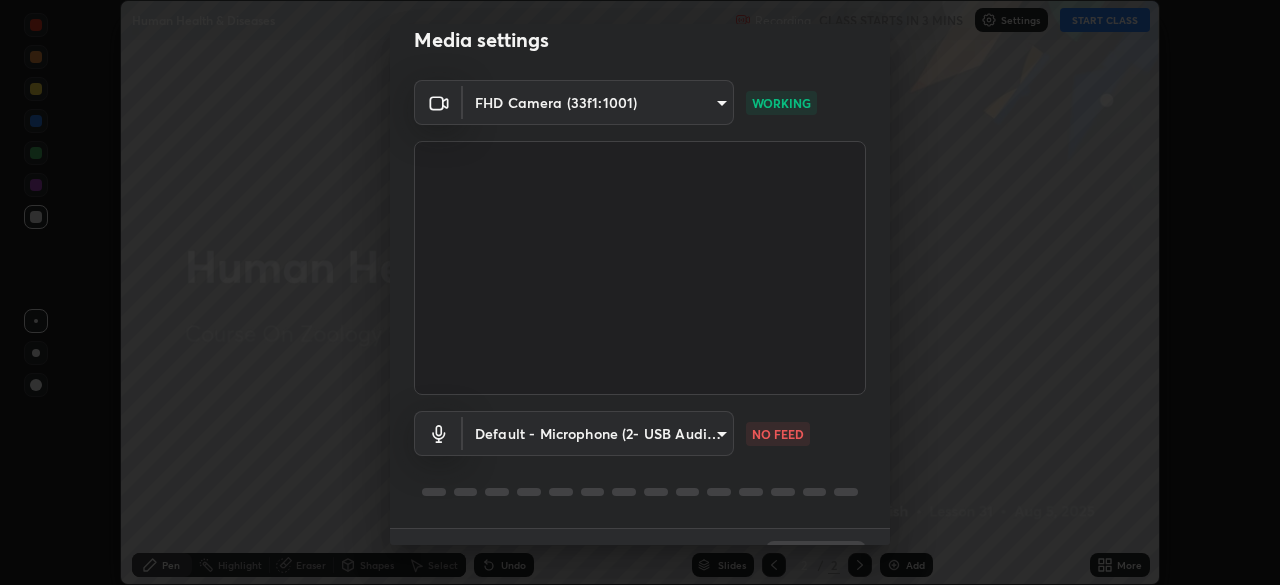 click on "Erase all Human Health & Diseases Recording CLASS STARTS IN 3 MINS Settings START CLASS Setting up your live class Human Health & Diseases • L31 of Course On Zoology for NEET Excel 1 2026 [FIRST] [LAST] Pen Highlight Eraser Shapes Select Undo Slides 2 / 2 Add More No doubts shared Encourage your learners to ask a doubt for better clarity Report an issue Reason for reporting Buffering Chat not working Audio - Video sync issue Educator video quality low ​ Attach an image Report Media settings FHD Camera (33f1:1001) c9a1120e25c89c36e8d8570cf0cb17c85750bfc17b2a205ec9a15008c0c7a0b4 WORKING Default - Microphone (2- USB Audio Device) default NO FEED 1 / 5 Next" at bounding box center [640, 292] 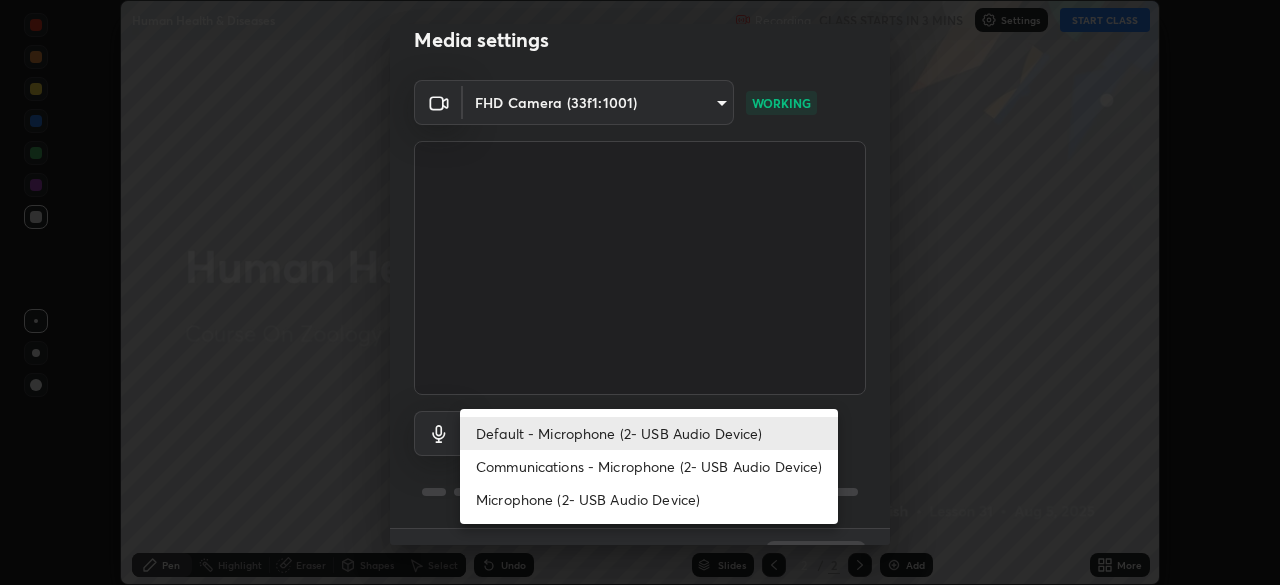 click on "Communications - Microphone (2- USB Audio Device)" at bounding box center [649, 466] 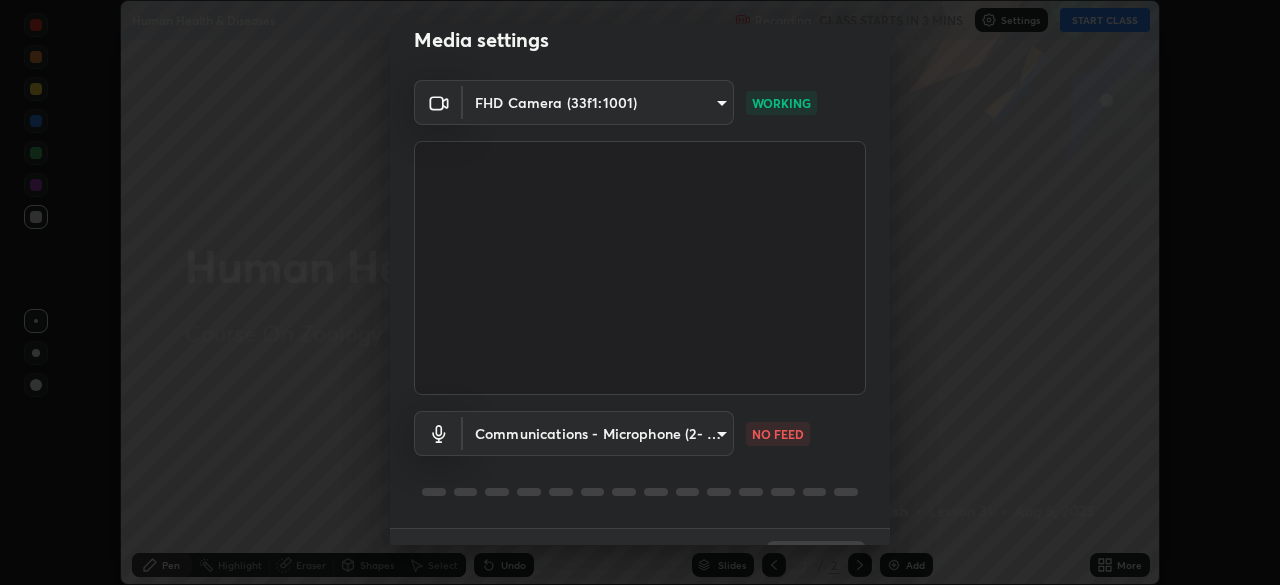 type on "communications" 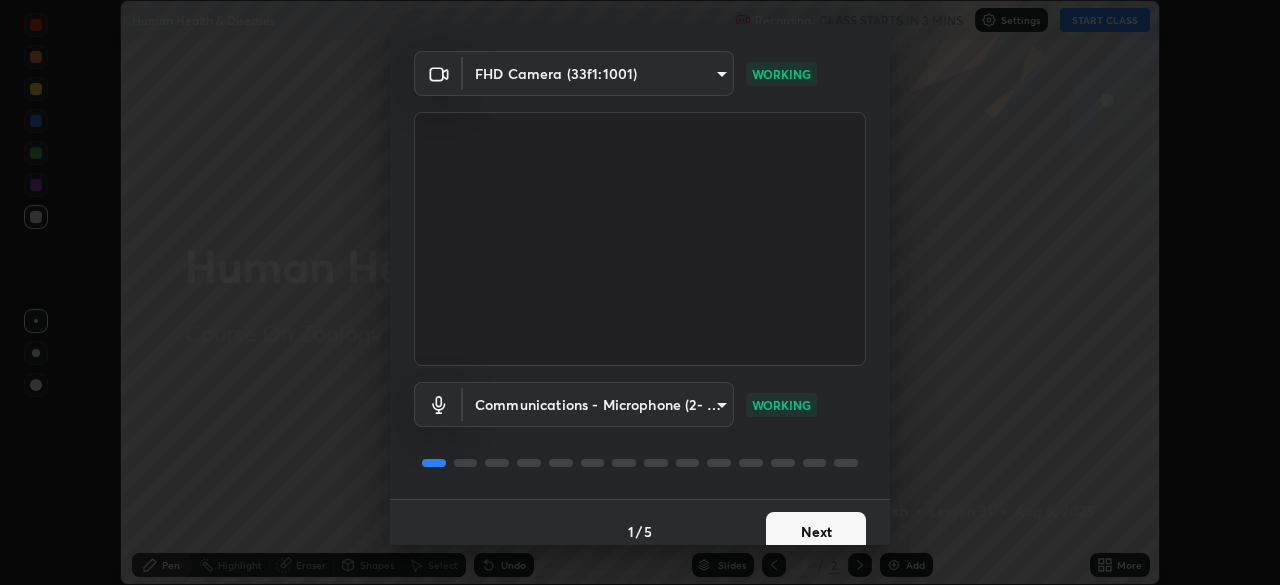 scroll, scrollTop: 52, scrollLeft: 0, axis: vertical 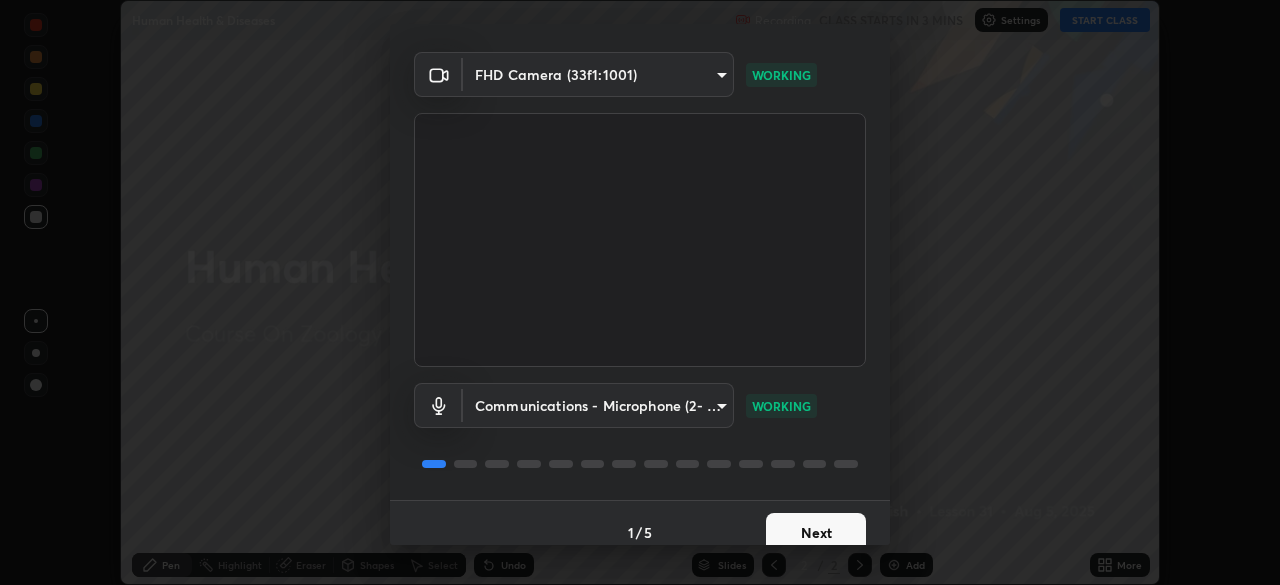 click on "Next" at bounding box center [816, 533] 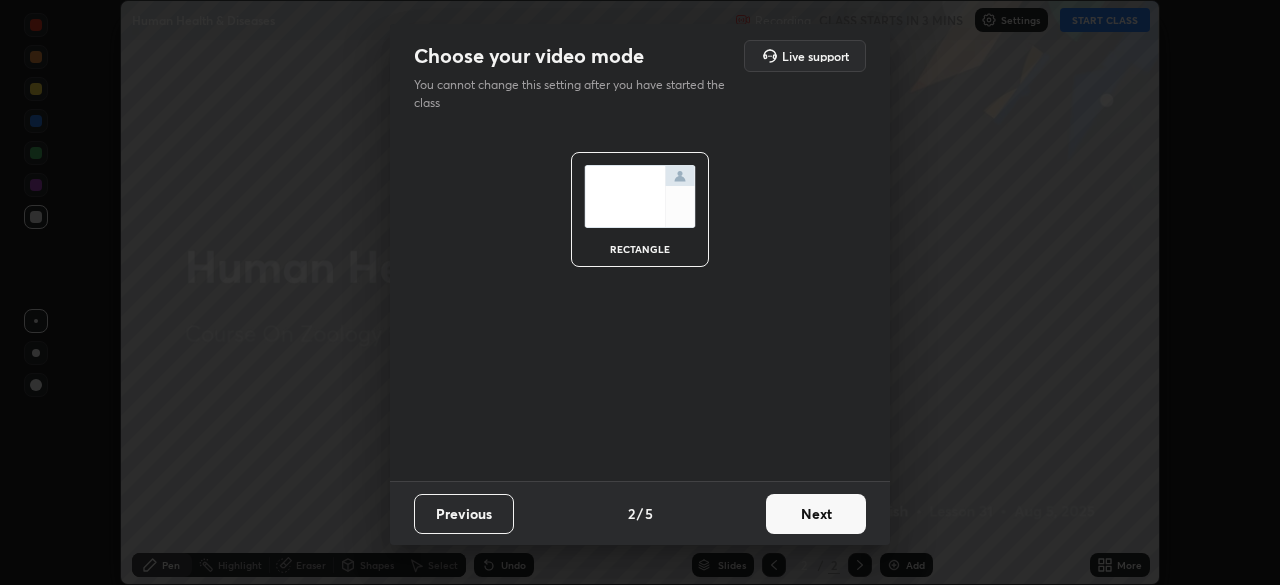 scroll, scrollTop: 0, scrollLeft: 0, axis: both 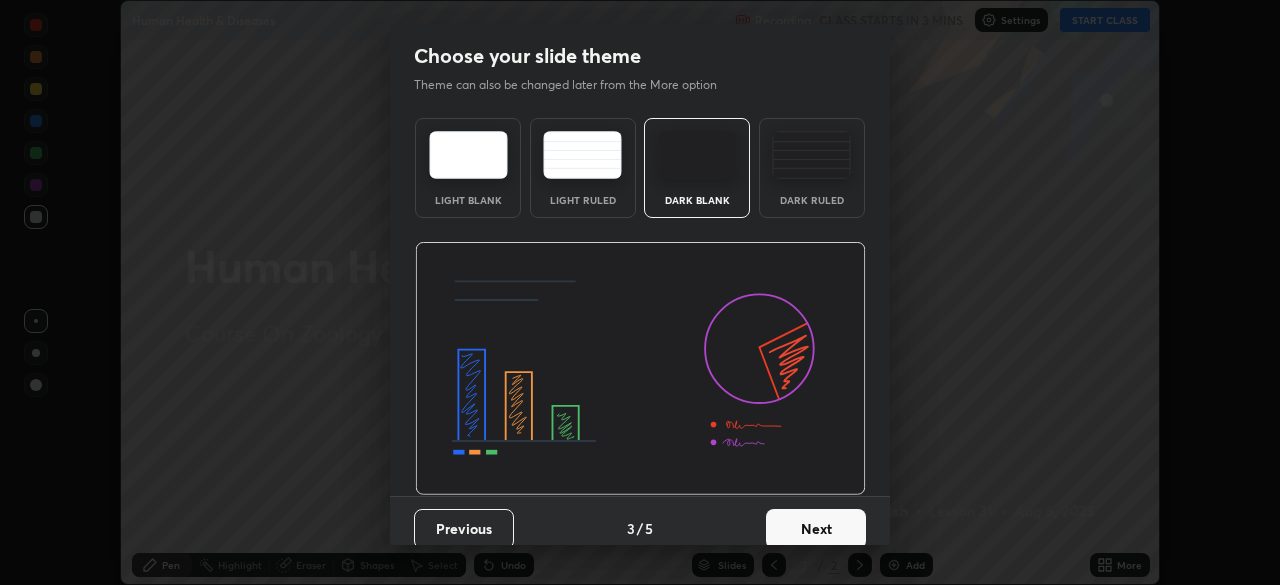 click on "Next" at bounding box center (816, 529) 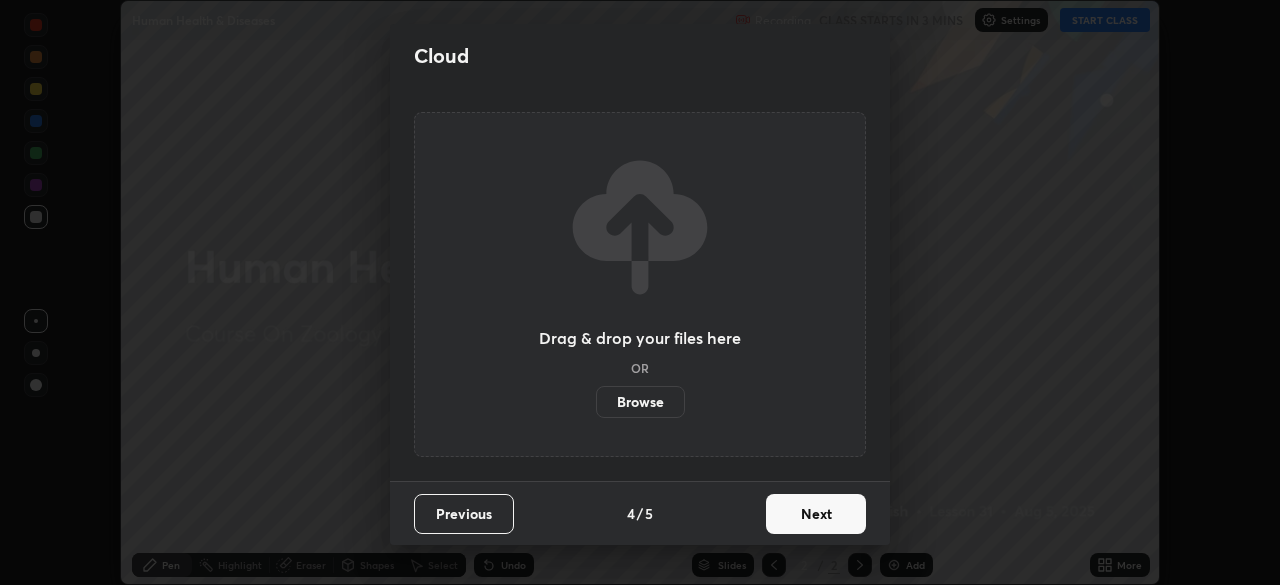 click on "Next" at bounding box center [816, 514] 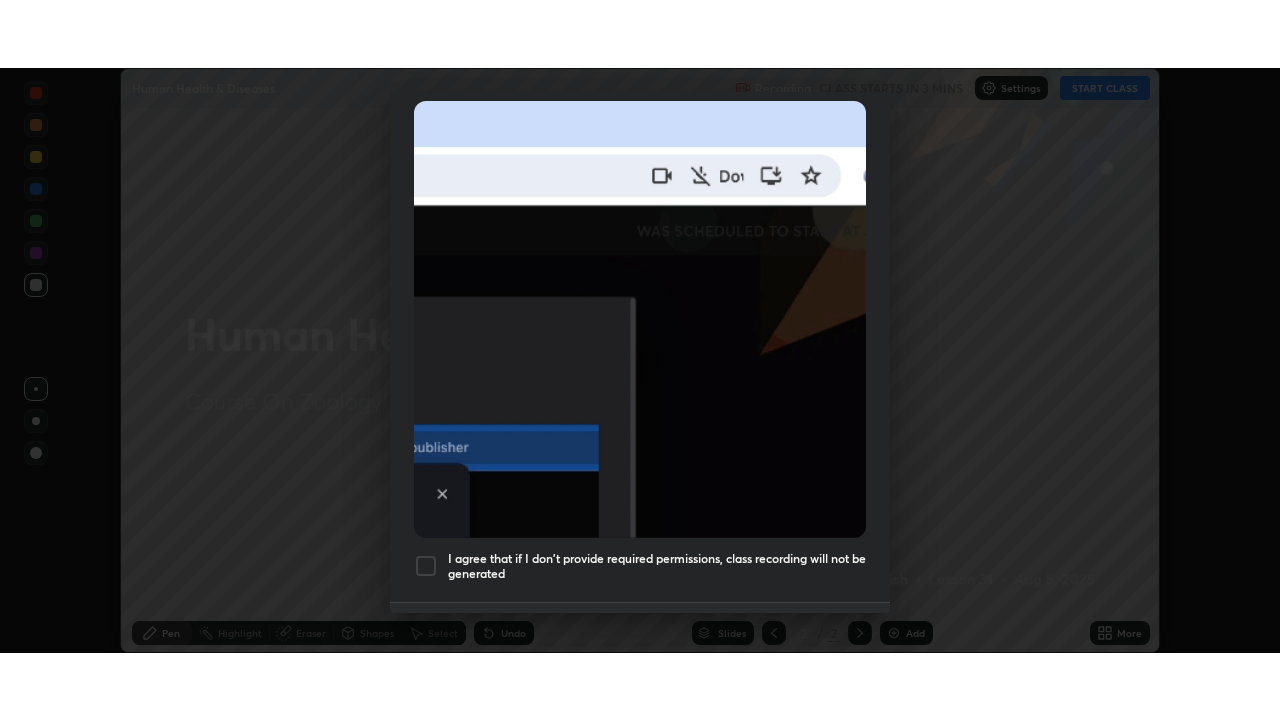 scroll, scrollTop: 479, scrollLeft: 0, axis: vertical 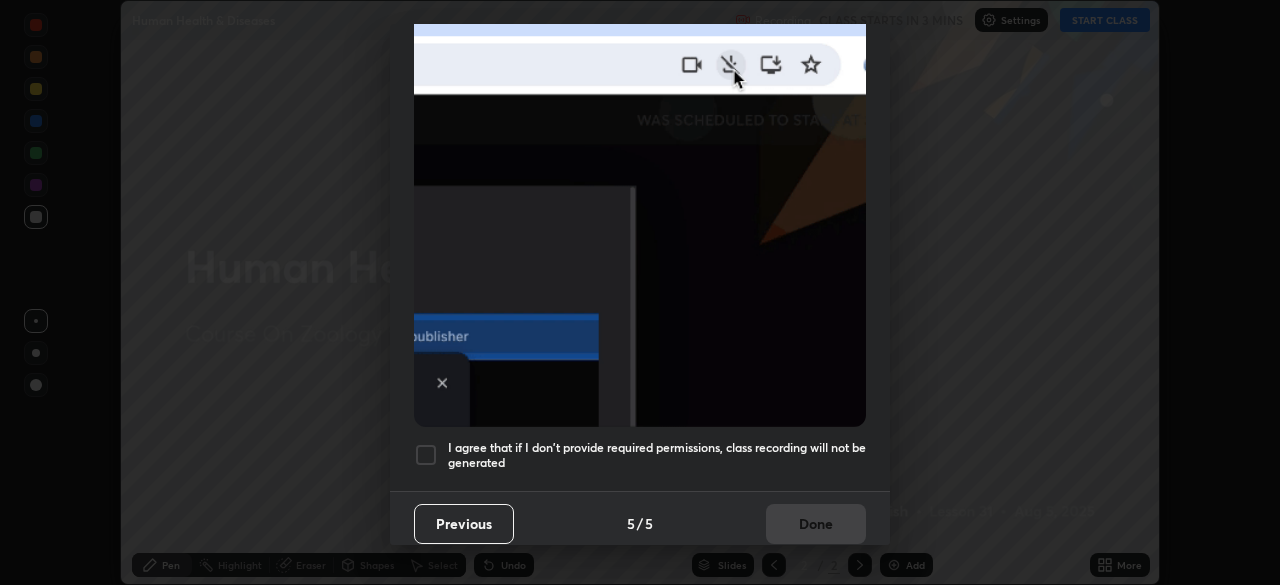 click on "I agree that if I don't provide required permissions, class recording will not be generated" at bounding box center [657, 455] 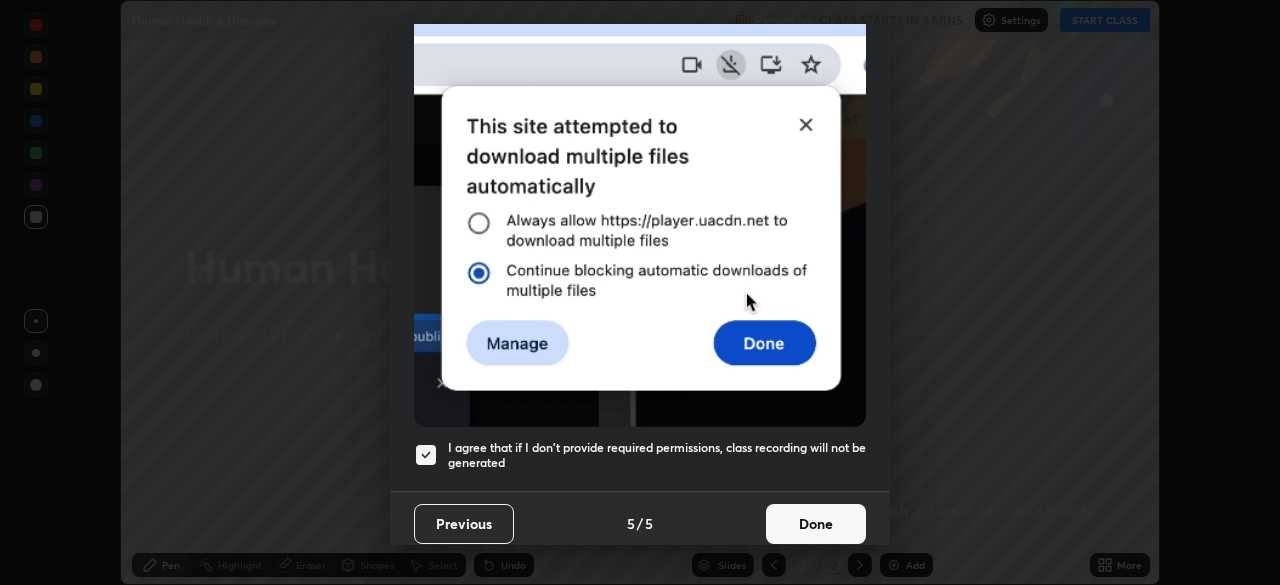 click on "Done" at bounding box center [816, 524] 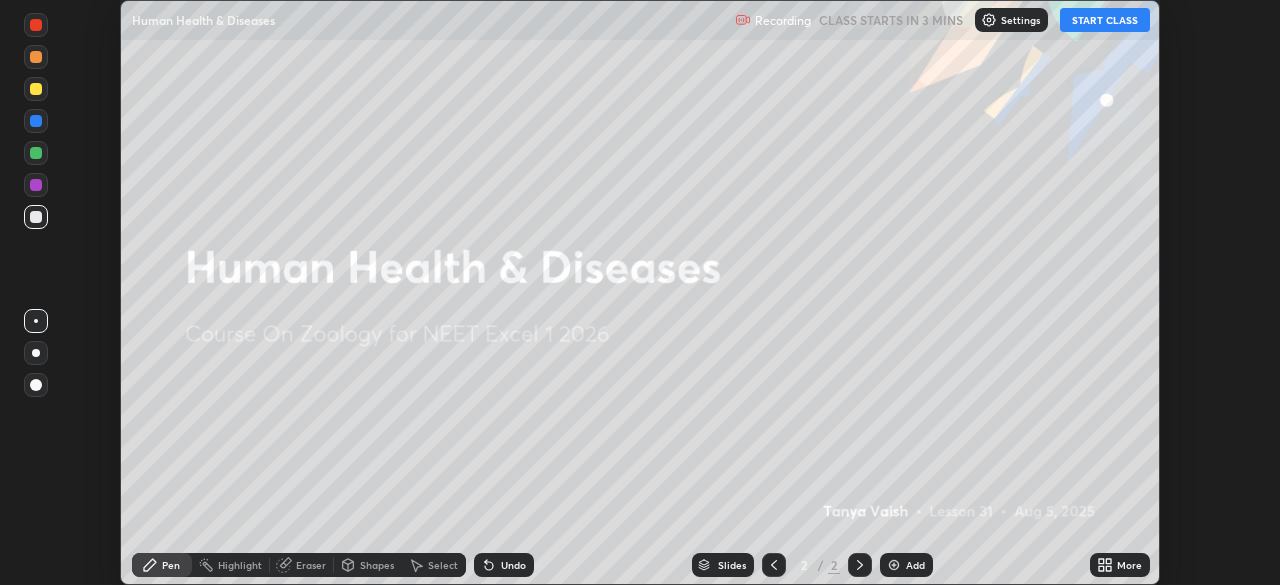 click on "START CLASS" at bounding box center [1105, 20] 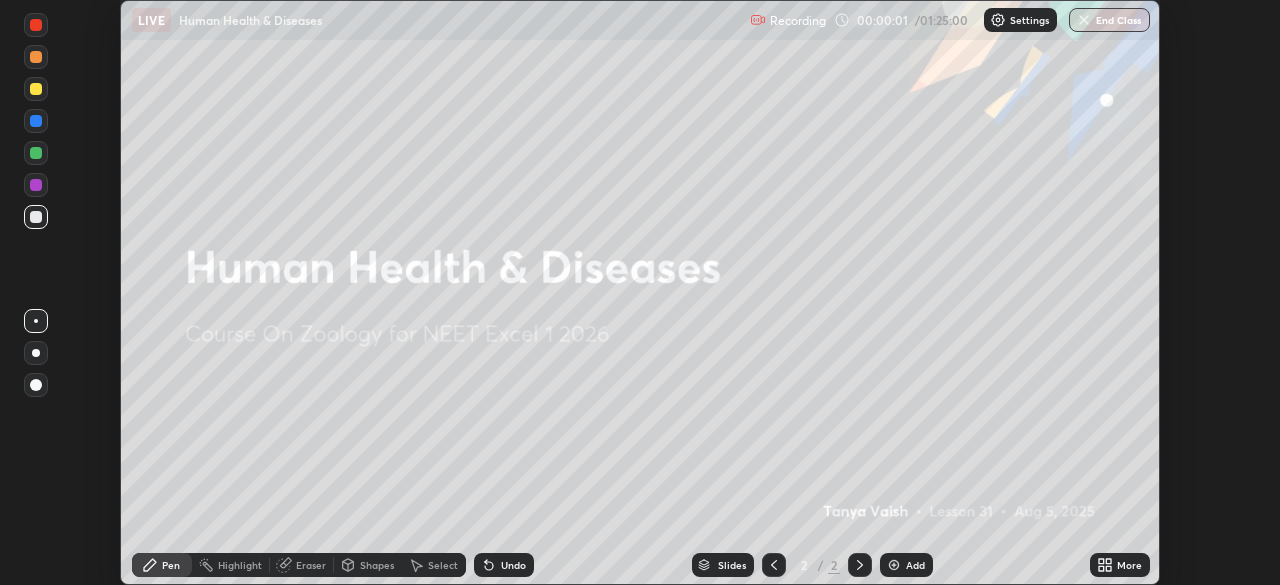 click on "More" at bounding box center [1120, 565] 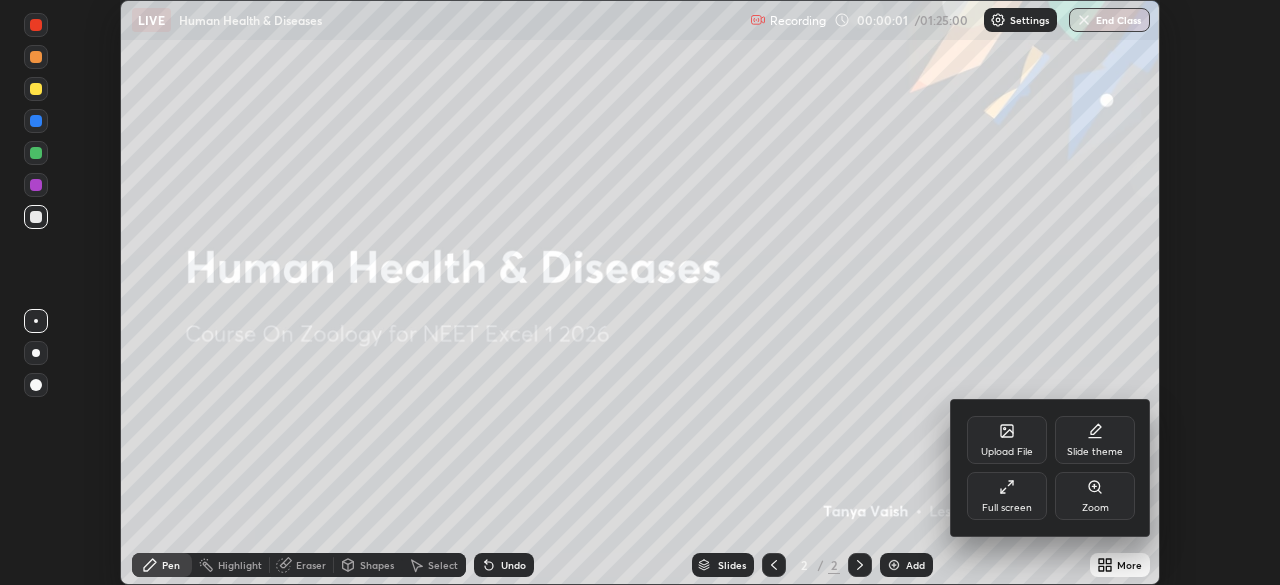 click on "Full screen" at bounding box center [1007, 496] 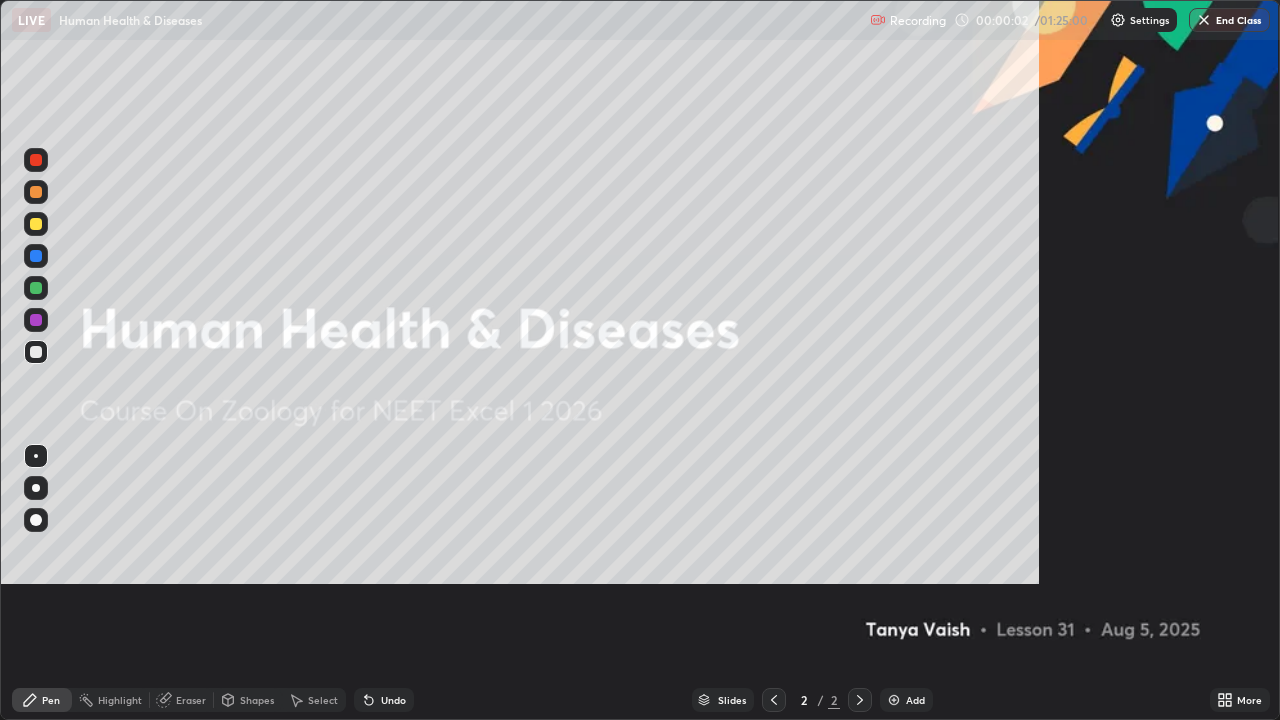 scroll, scrollTop: 99280, scrollLeft: 98720, axis: both 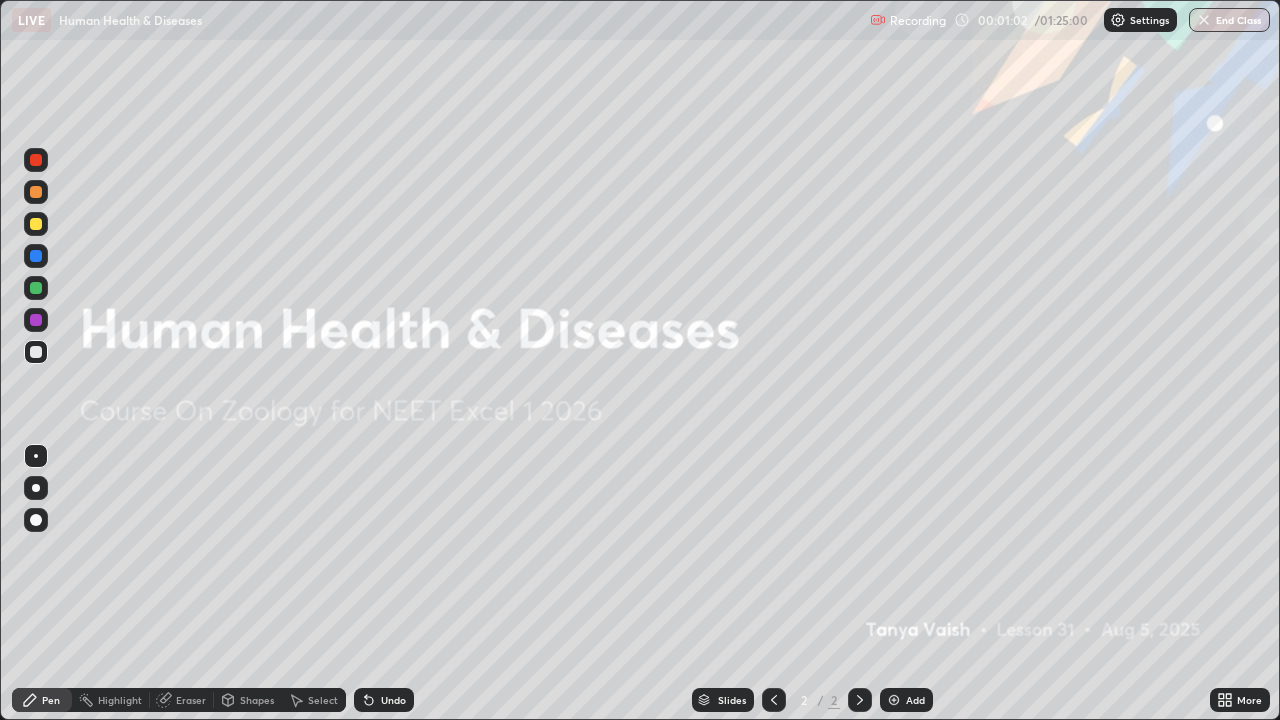 click on "Add" at bounding box center [915, 700] 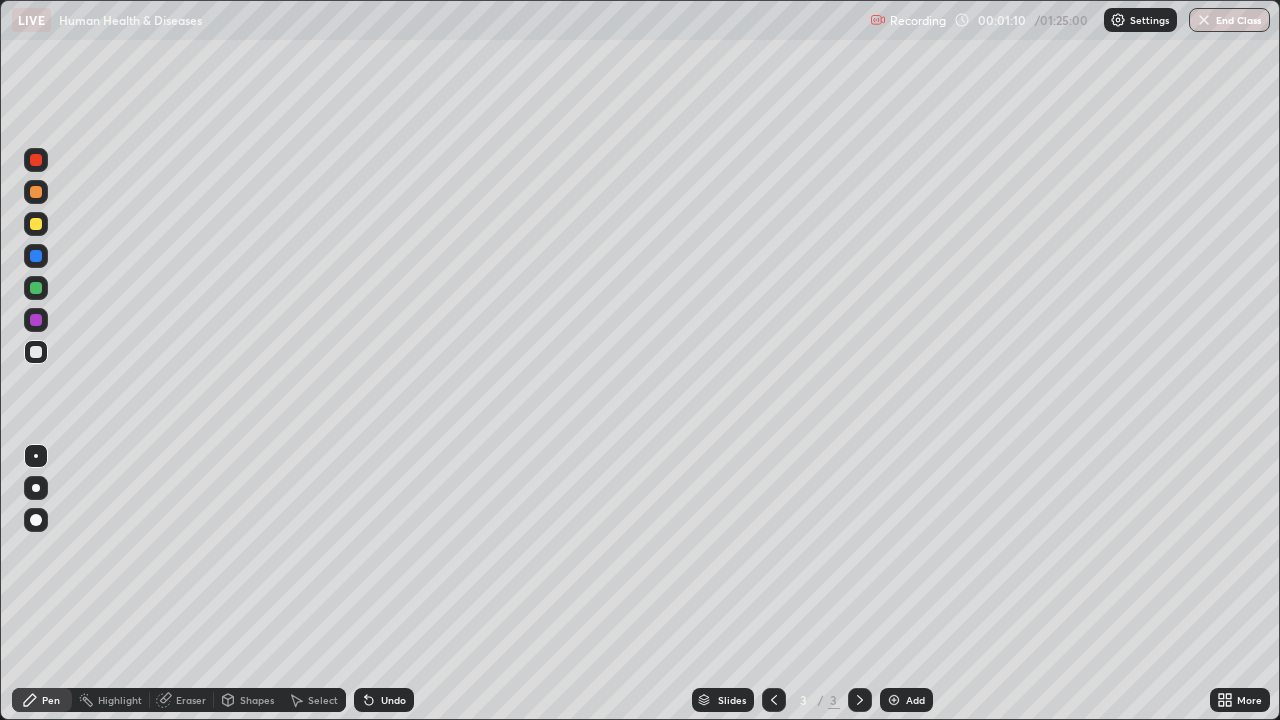 click at bounding box center (36, 288) 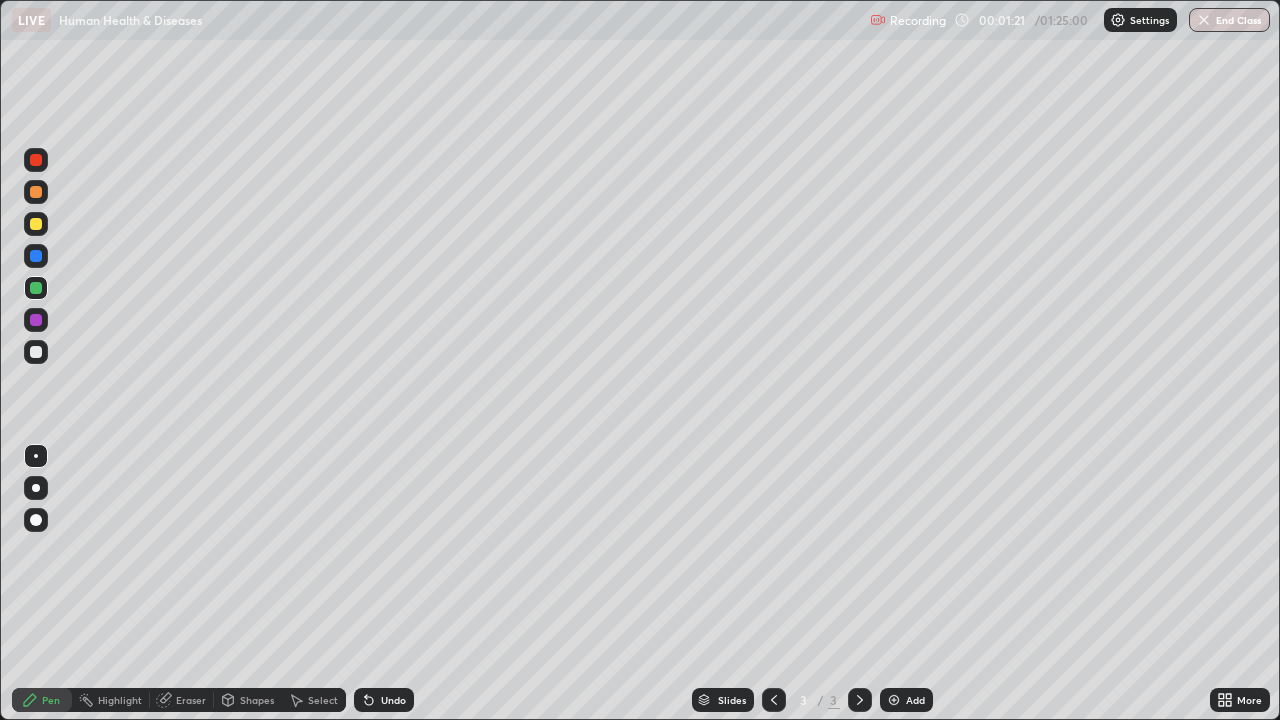 click at bounding box center [36, 192] 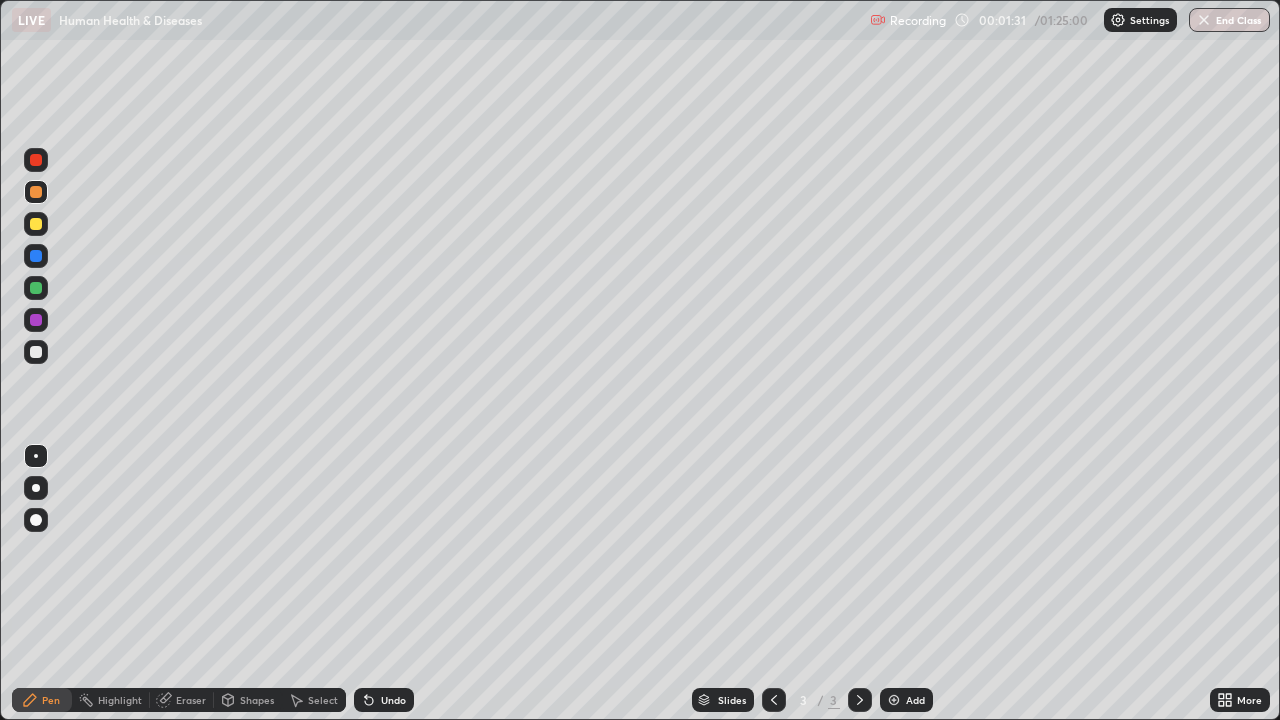 click on "Select" at bounding box center [314, 700] 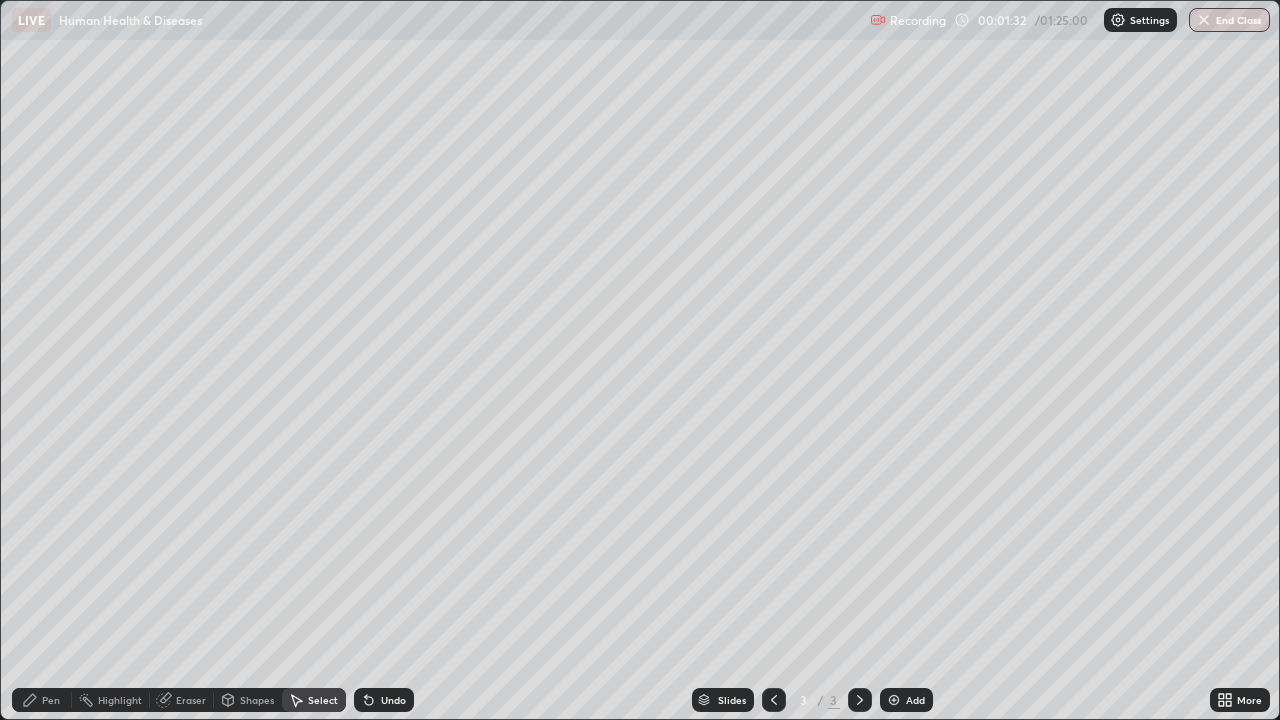 click on "Undo" at bounding box center (393, 700) 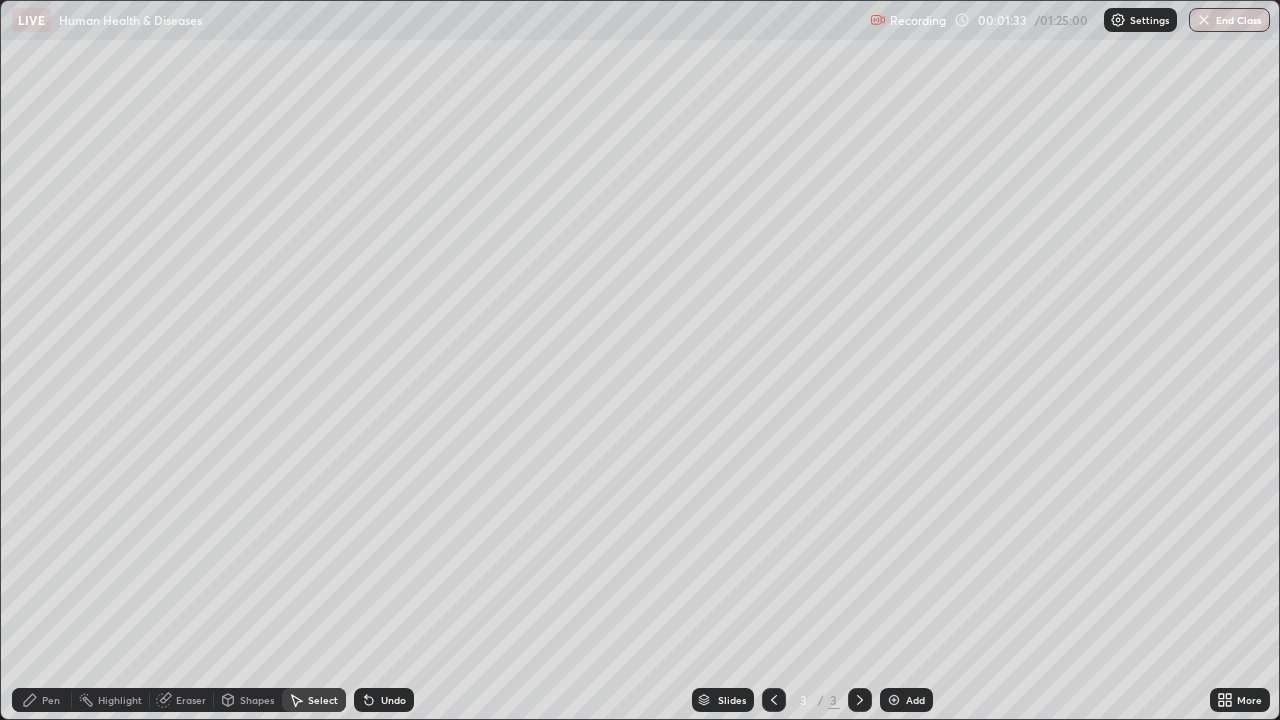 click on "Pen" at bounding box center [51, 700] 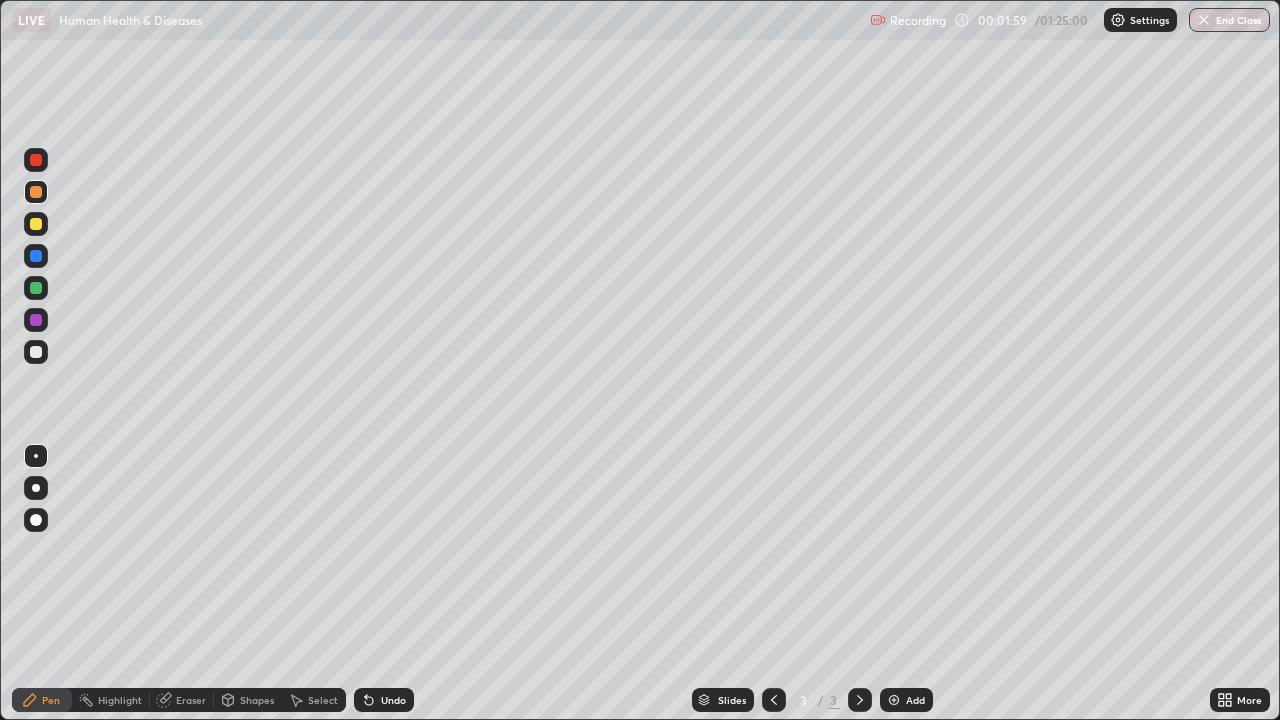 click at bounding box center [36, 352] 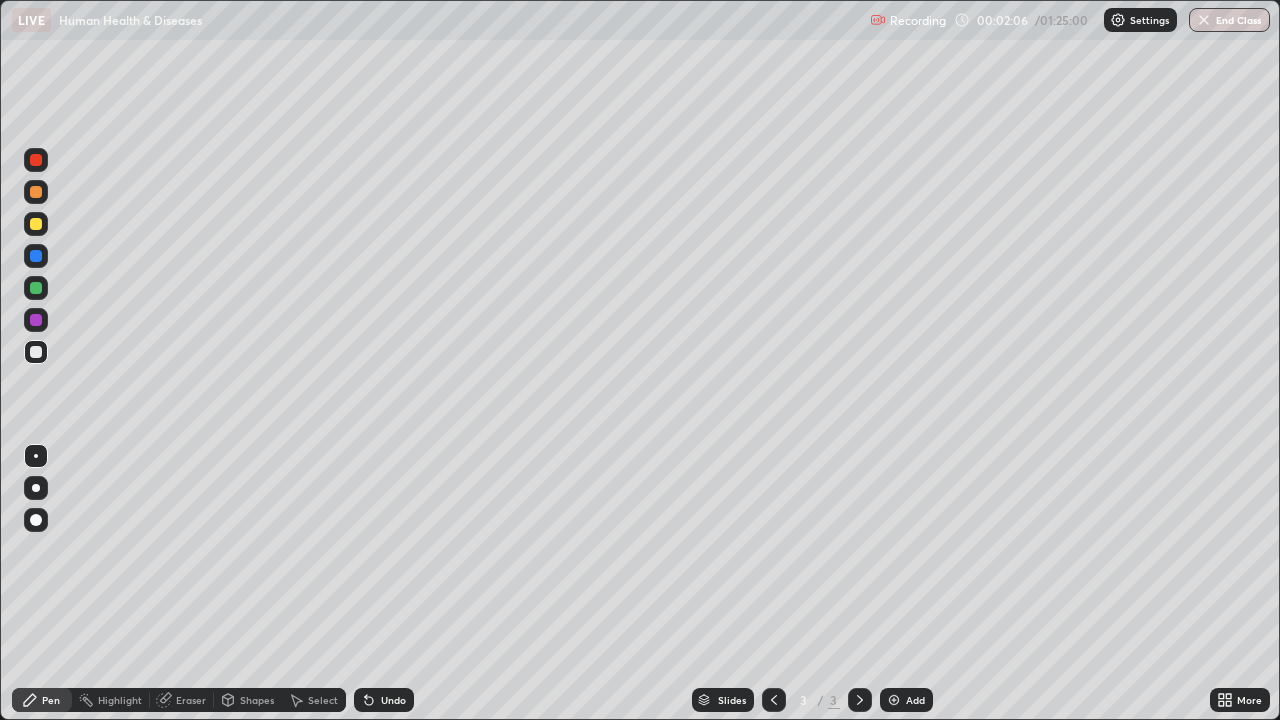 click on "Add" at bounding box center [915, 700] 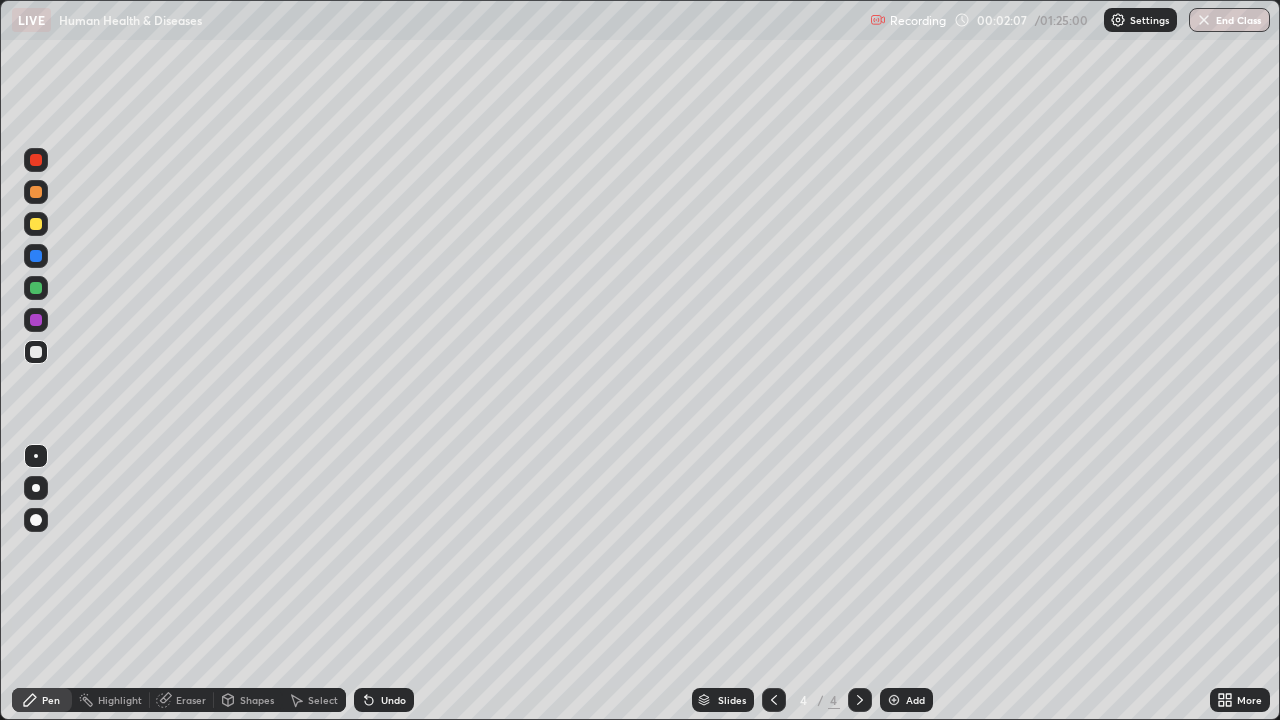 click at bounding box center [36, 192] 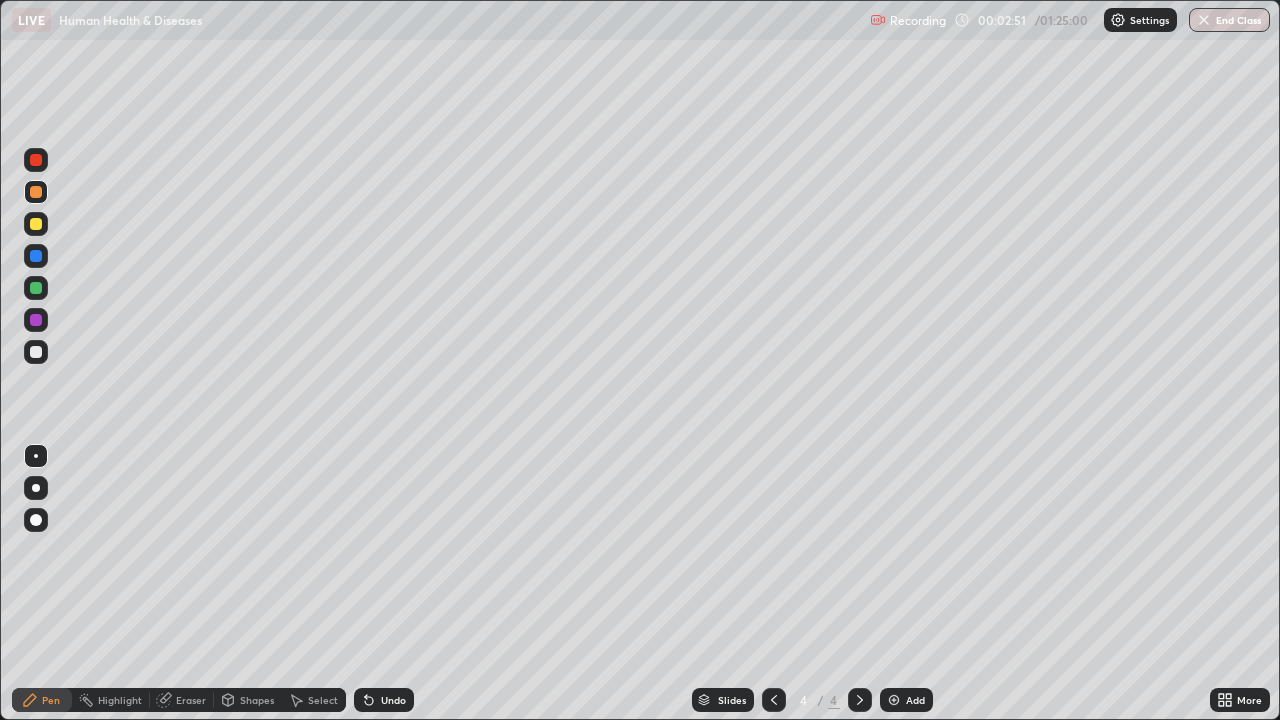 click at bounding box center [36, 288] 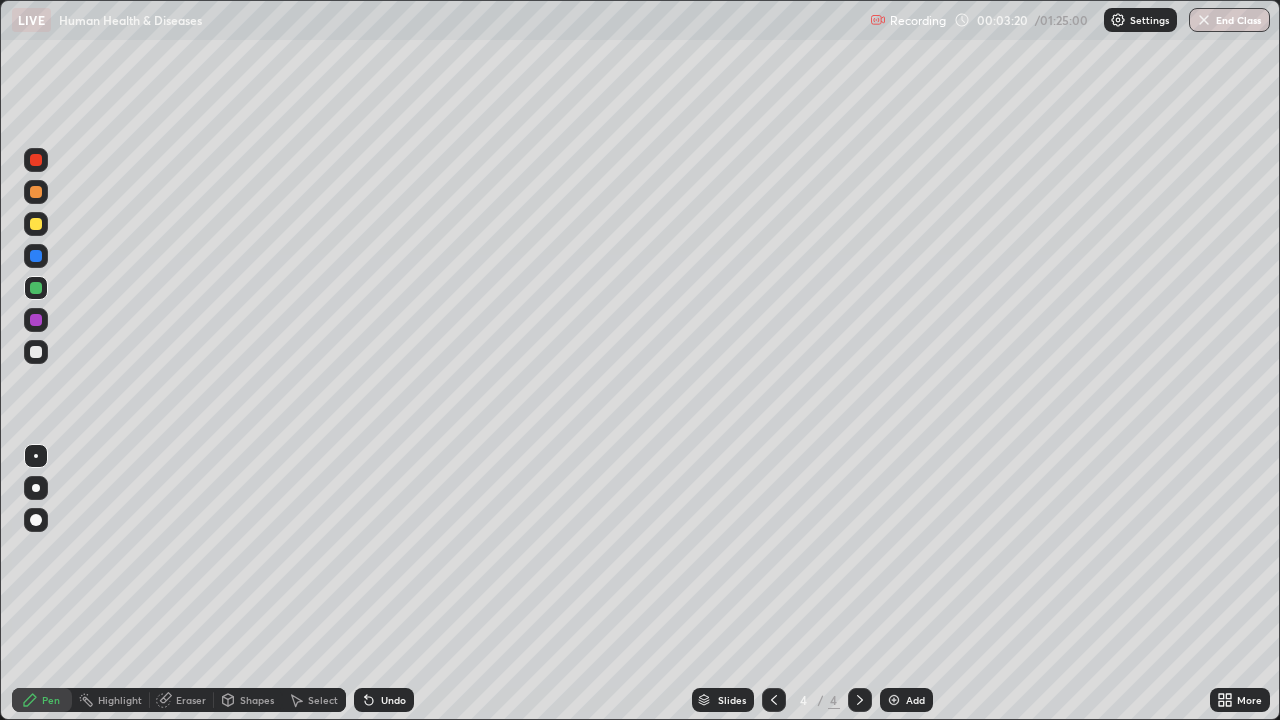 click at bounding box center (36, 352) 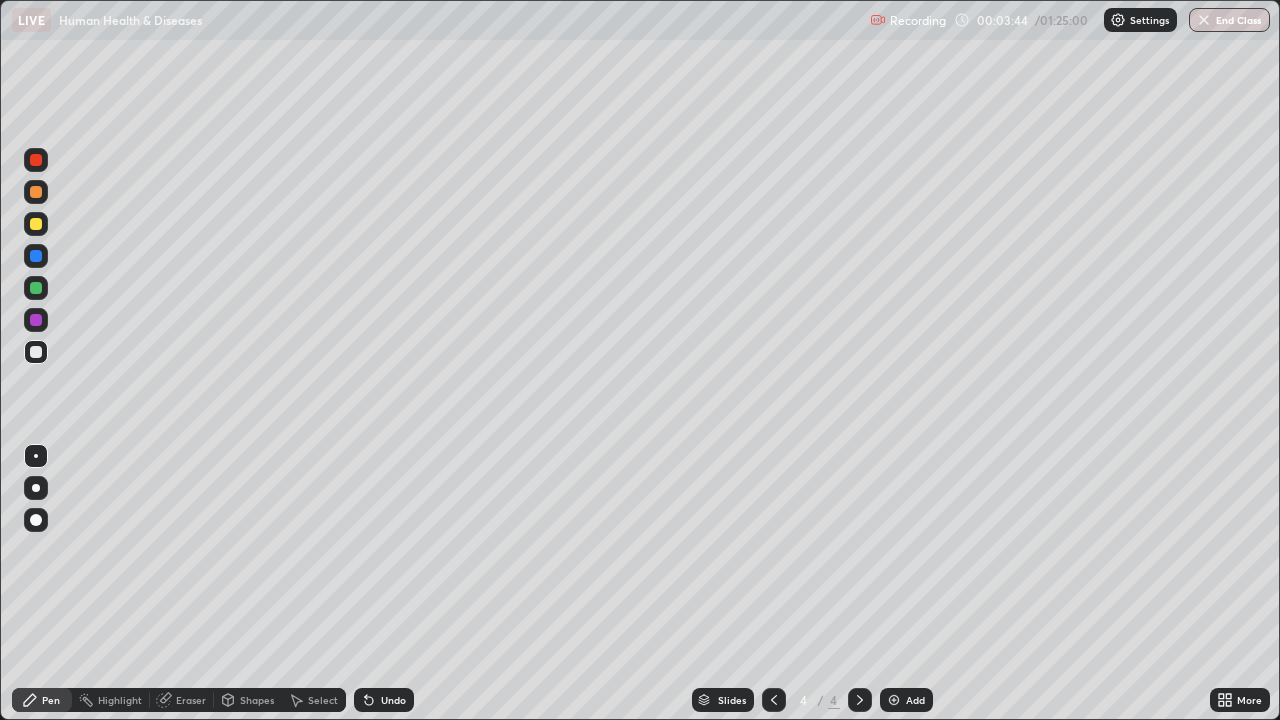 click at bounding box center [36, 320] 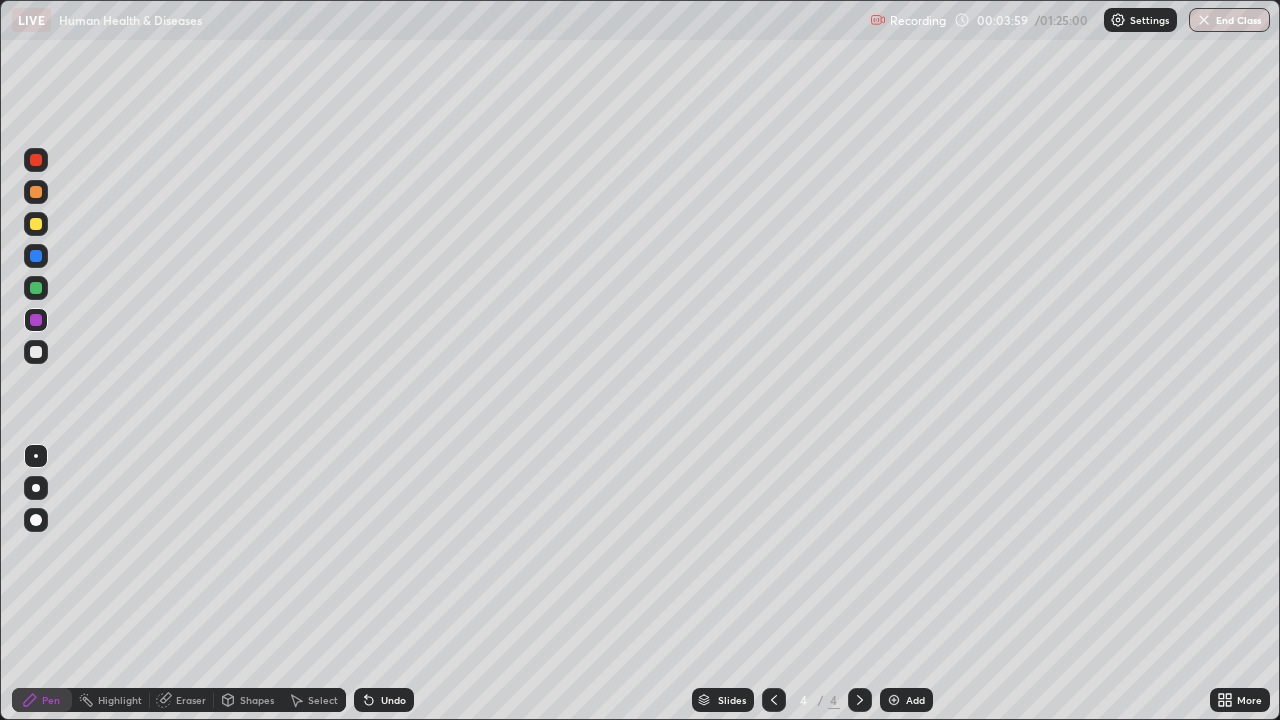 click at bounding box center (36, 352) 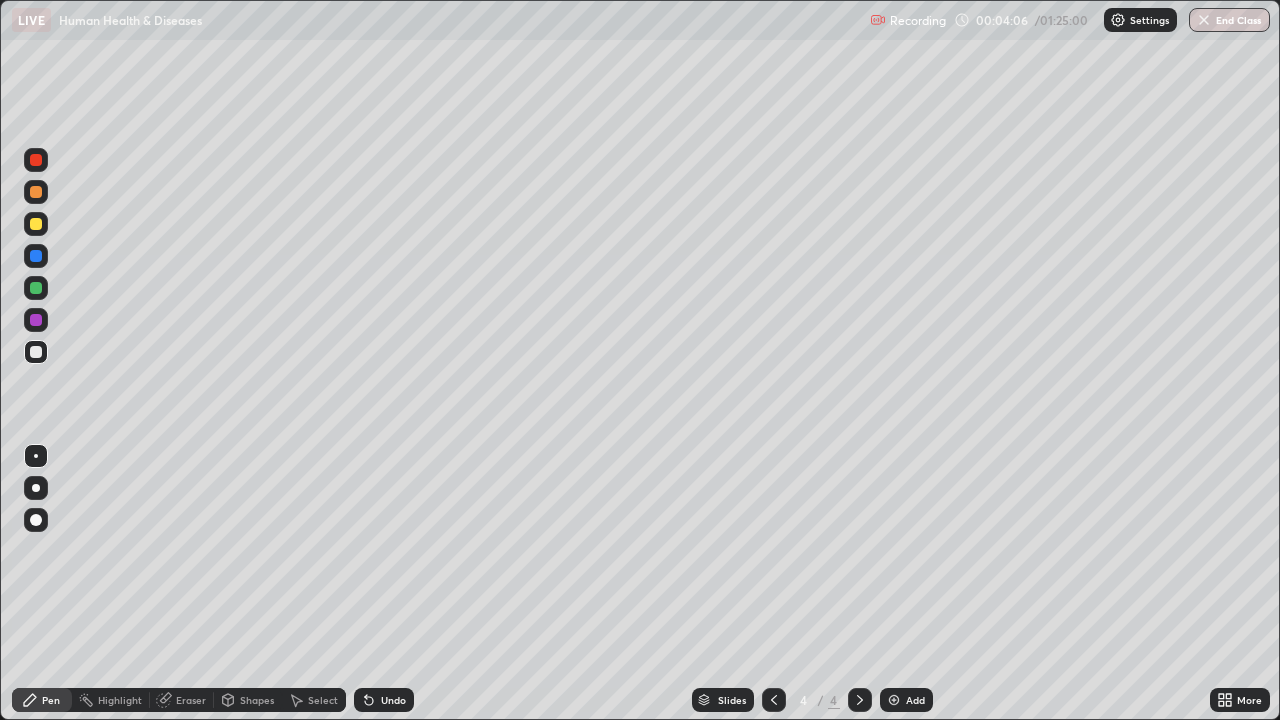 click at bounding box center [36, 288] 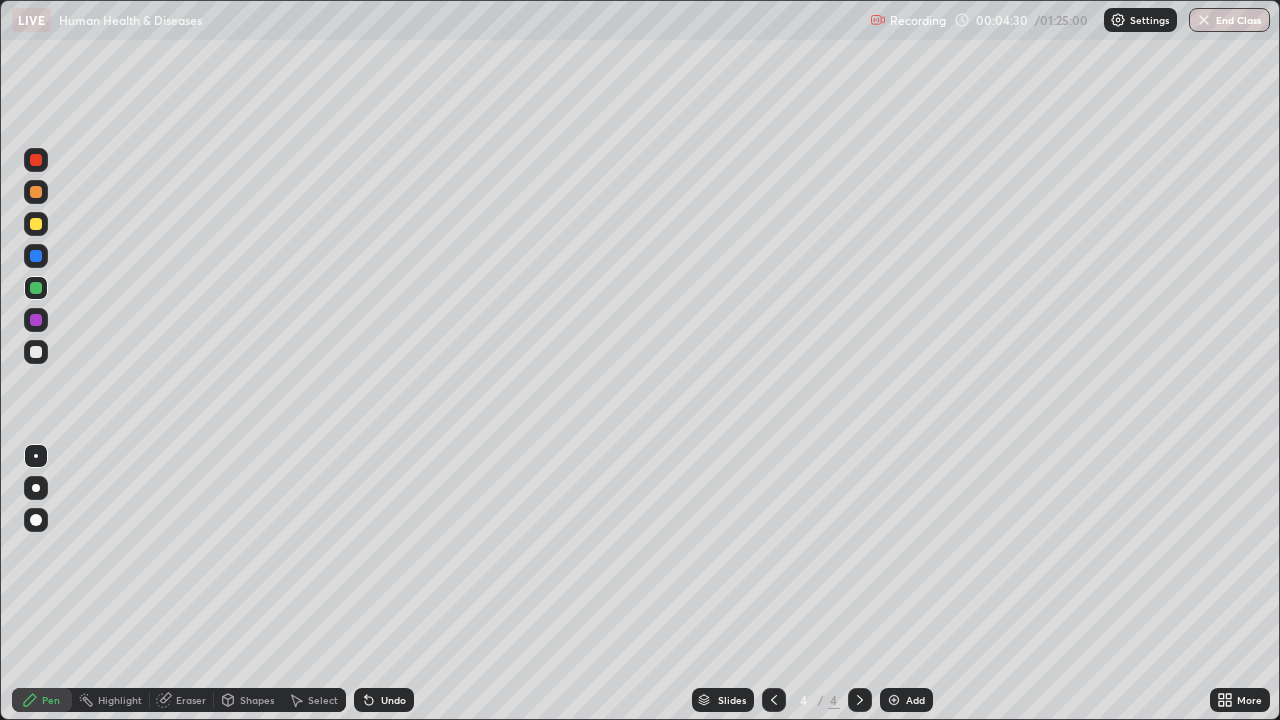 click on "Add" at bounding box center (915, 700) 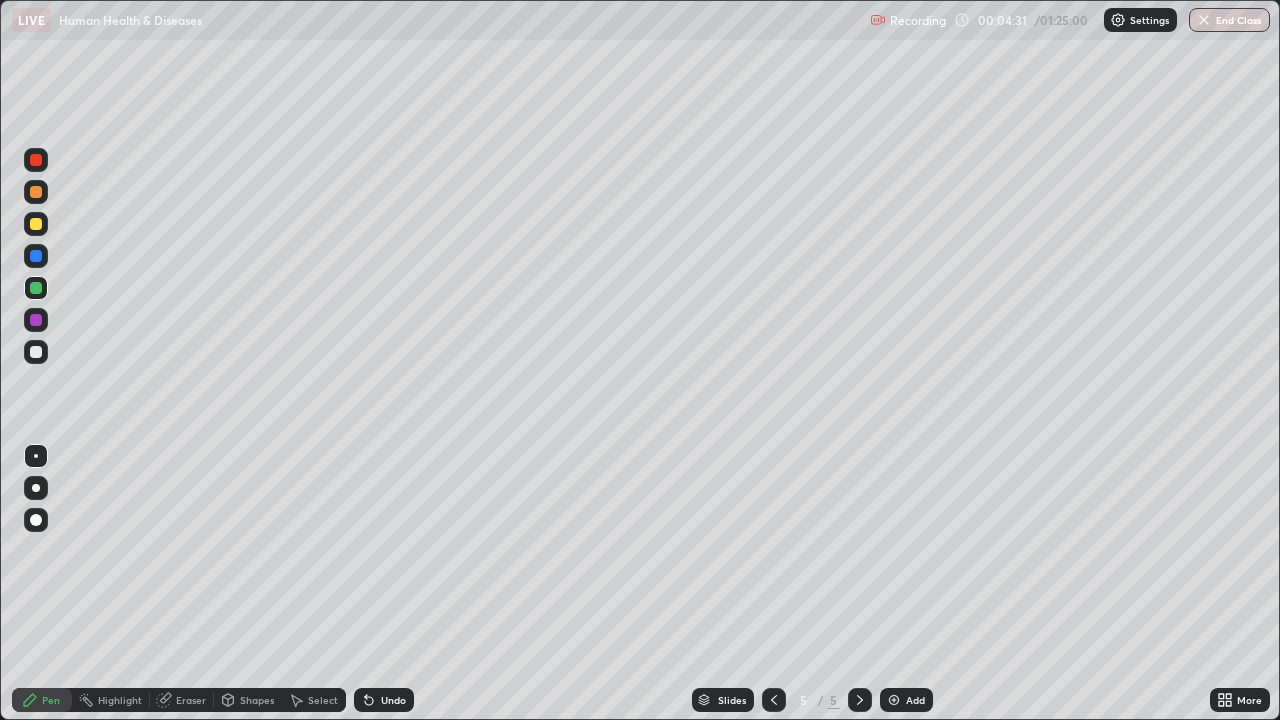 click at bounding box center (36, 192) 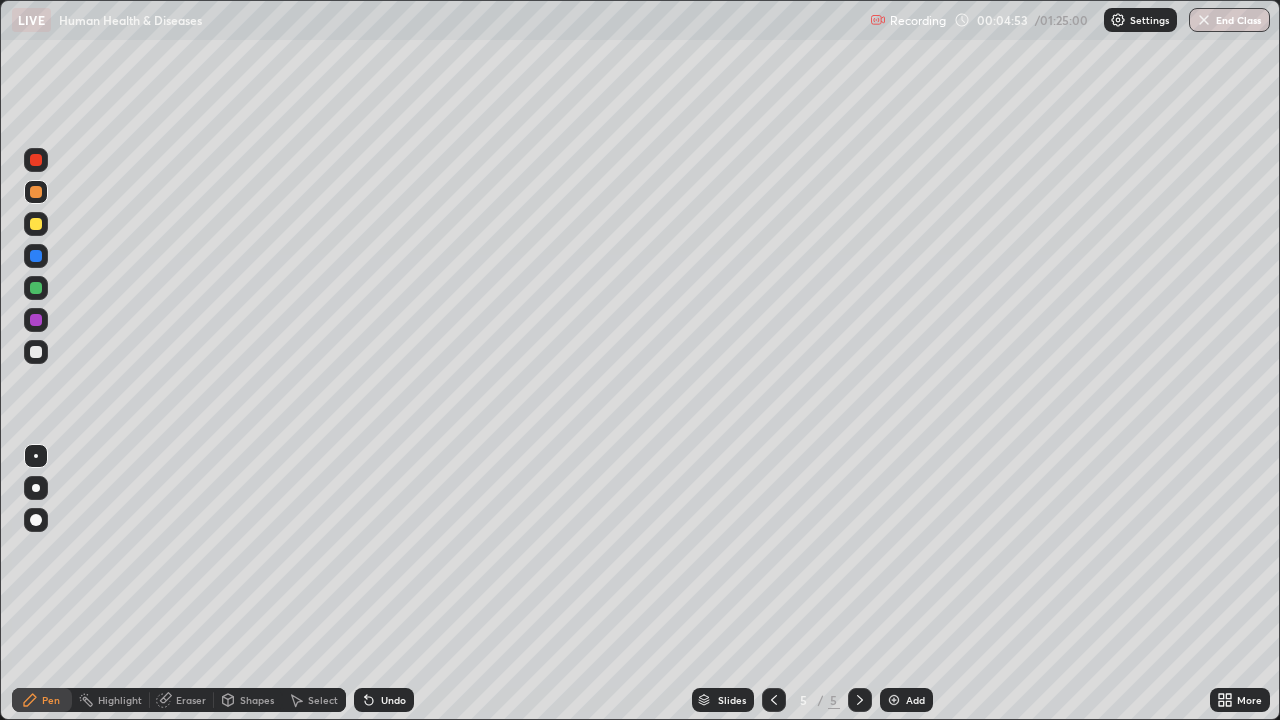 click on "/" at bounding box center [821, 700] 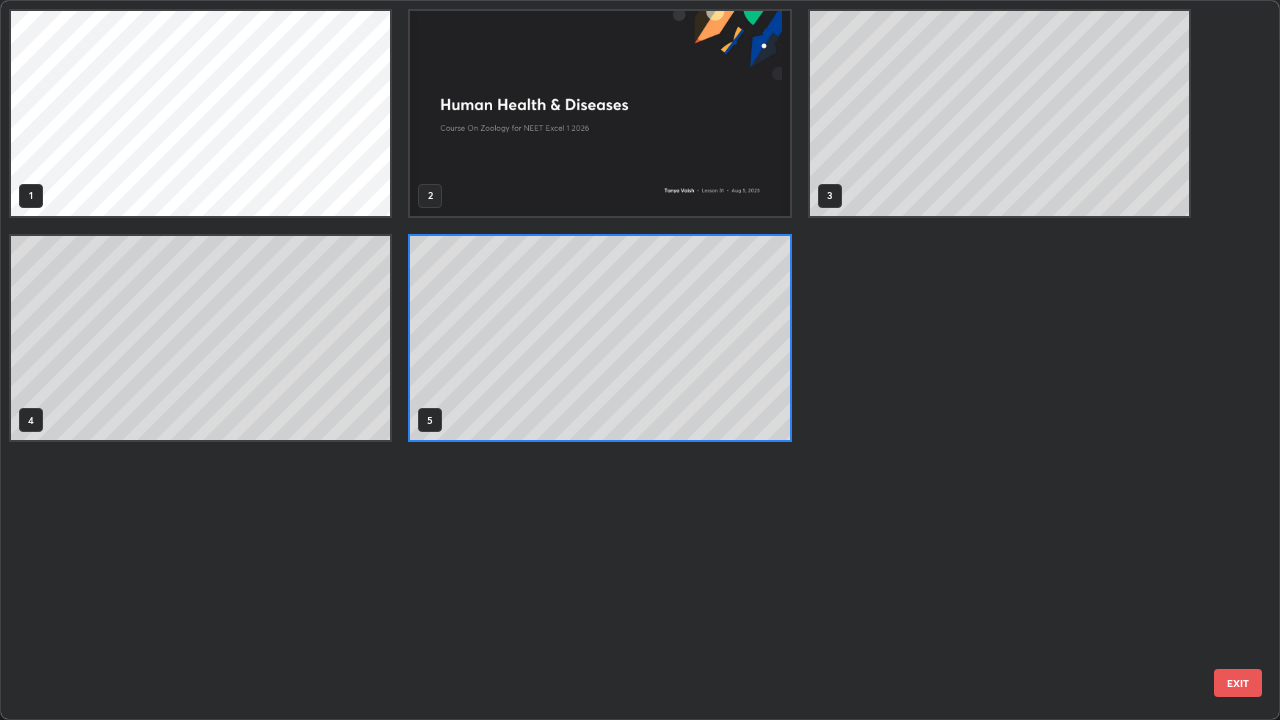 scroll, scrollTop: 7, scrollLeft: 11, axis: both 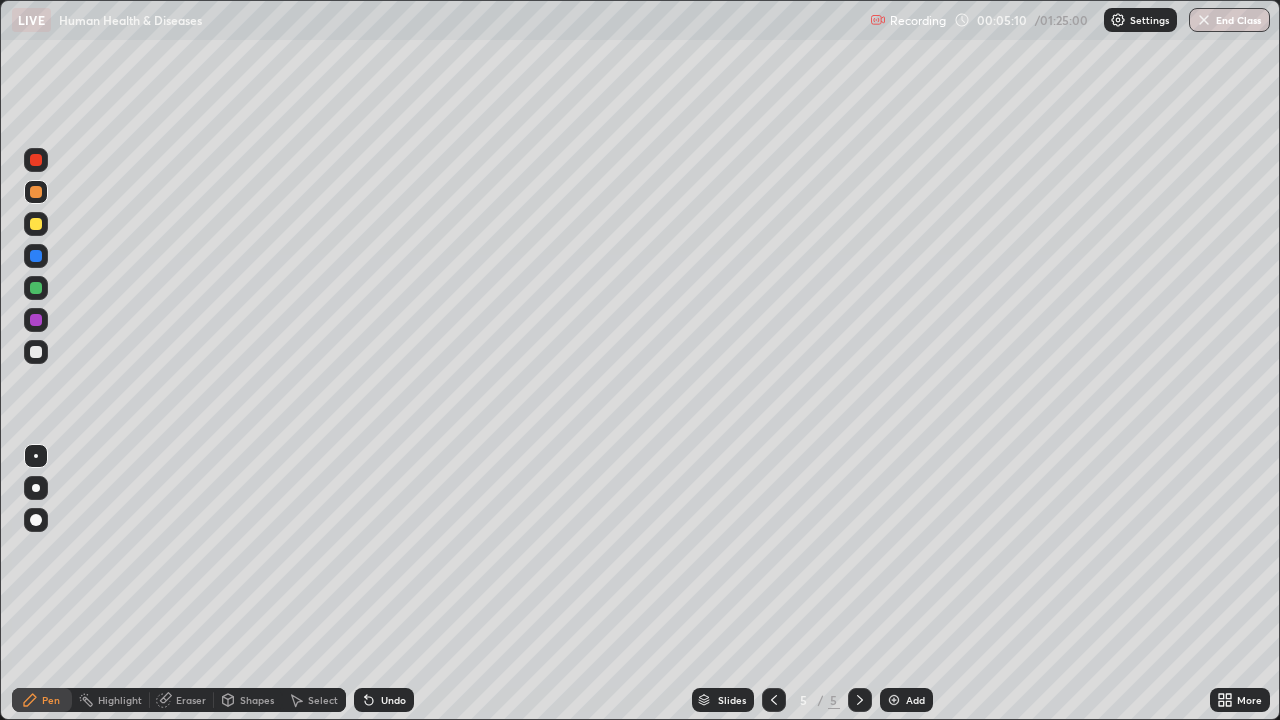 click at bounding box center (36, 224) 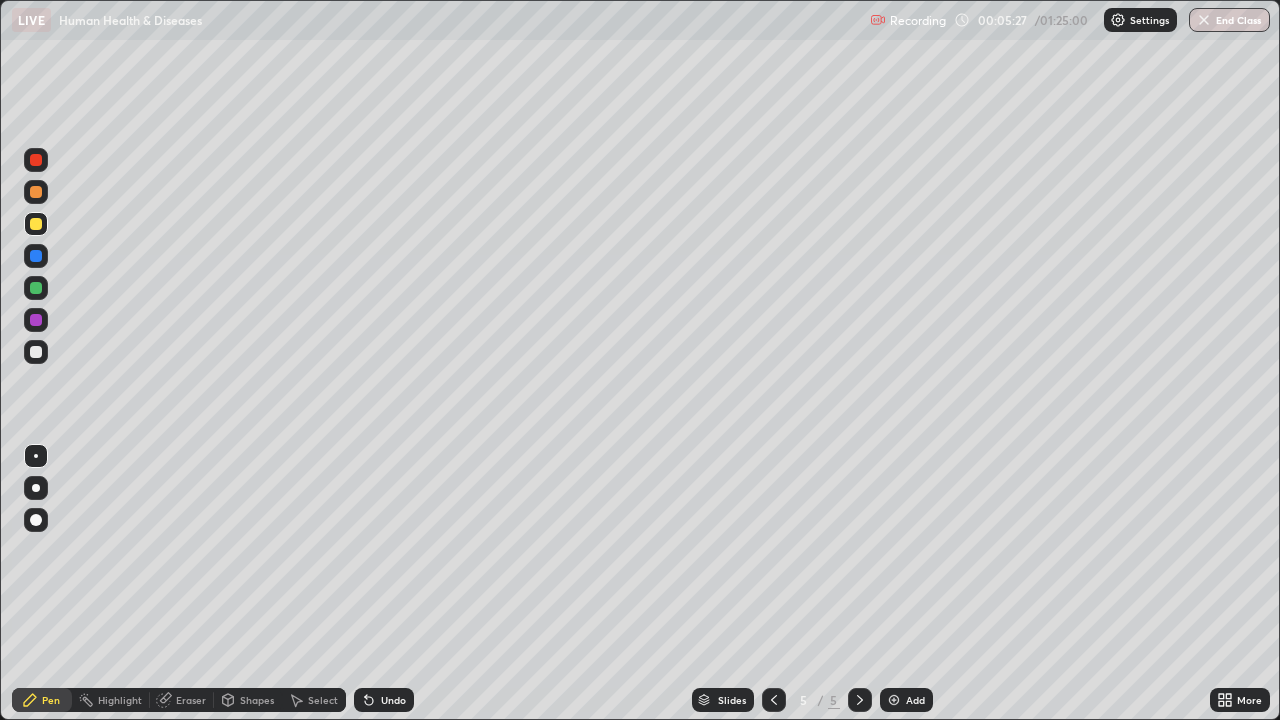 click on "Undo" at bounding box center (393, 700) 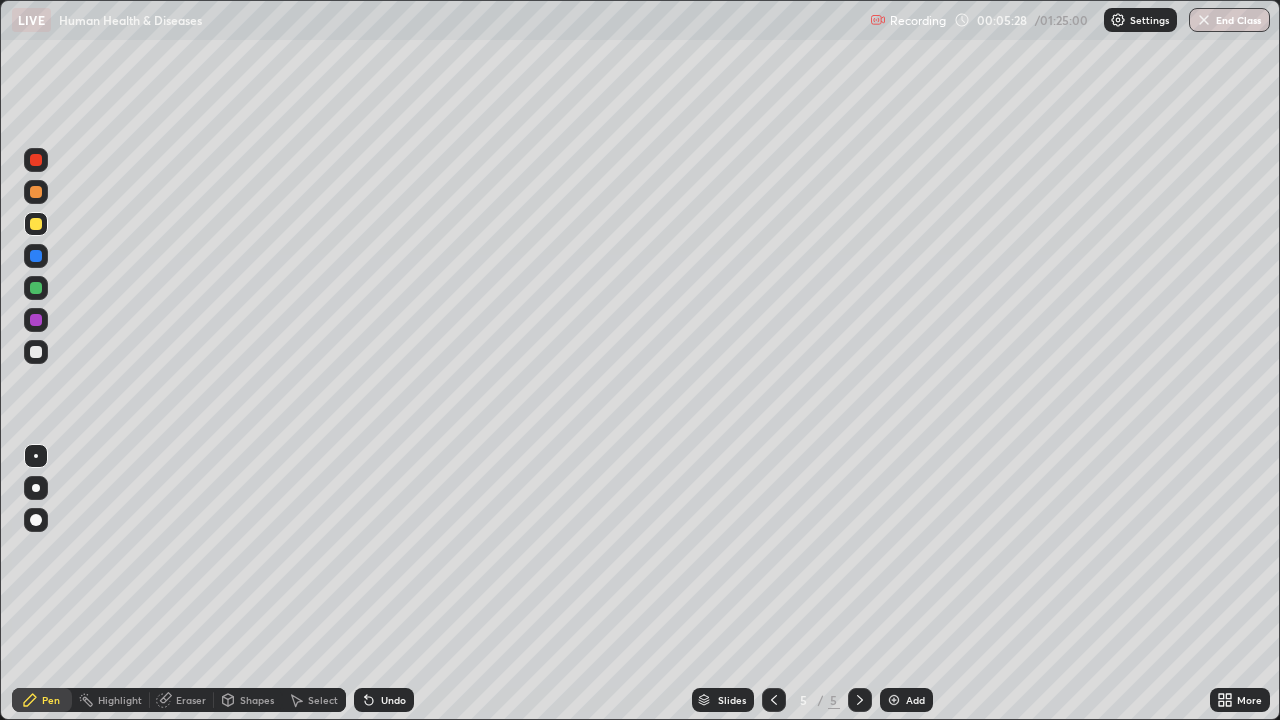 click on "Undo" at bounding box center [393, 700] 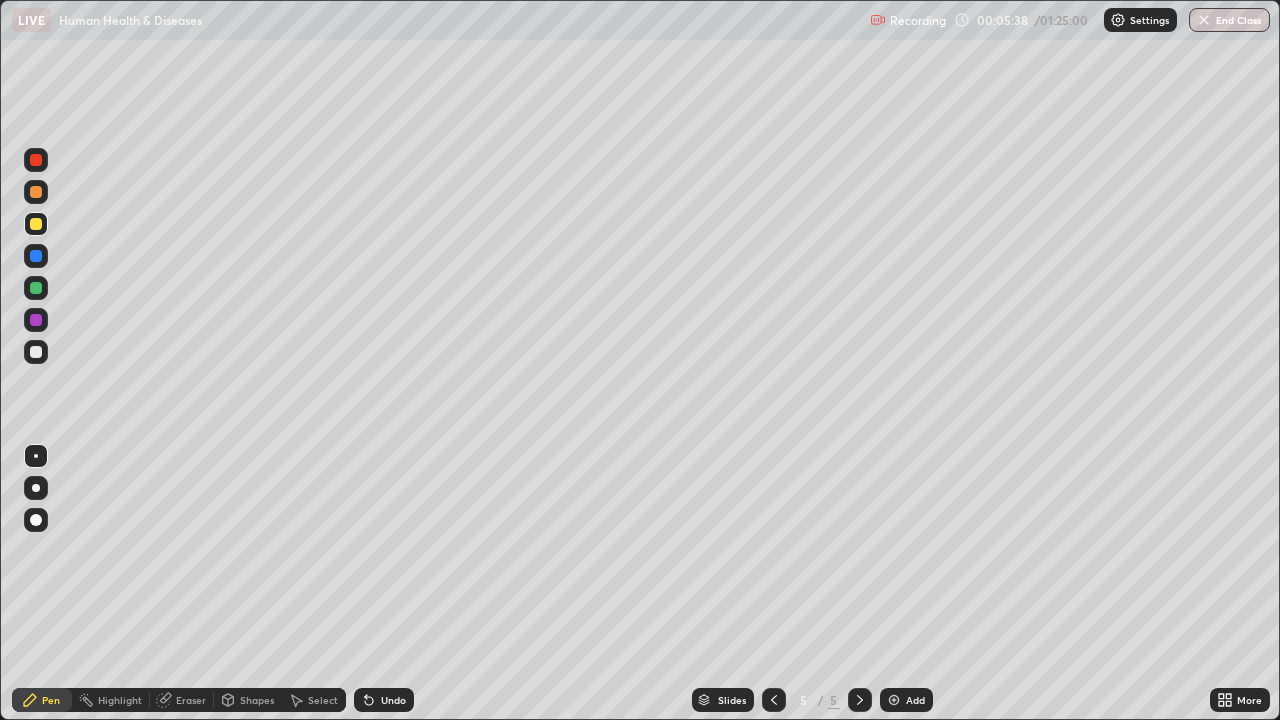 click at bounding box center [36, 256] 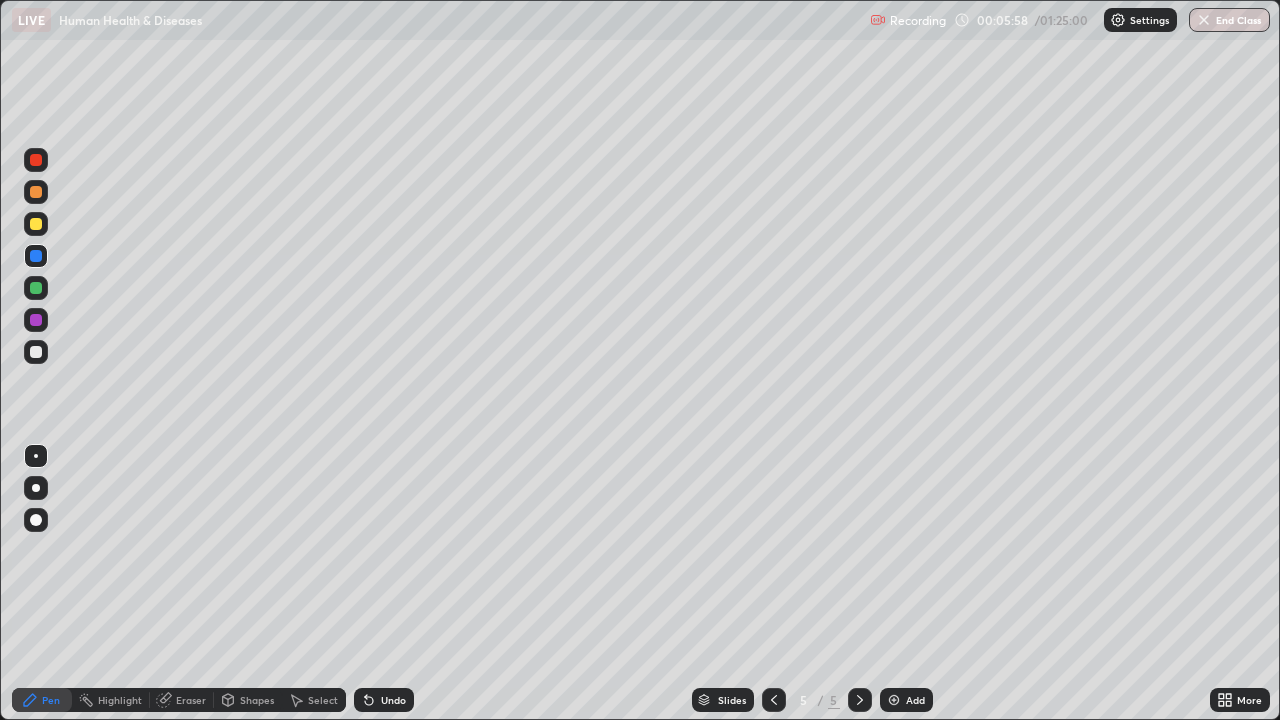 click at bounding box center [36, 352] 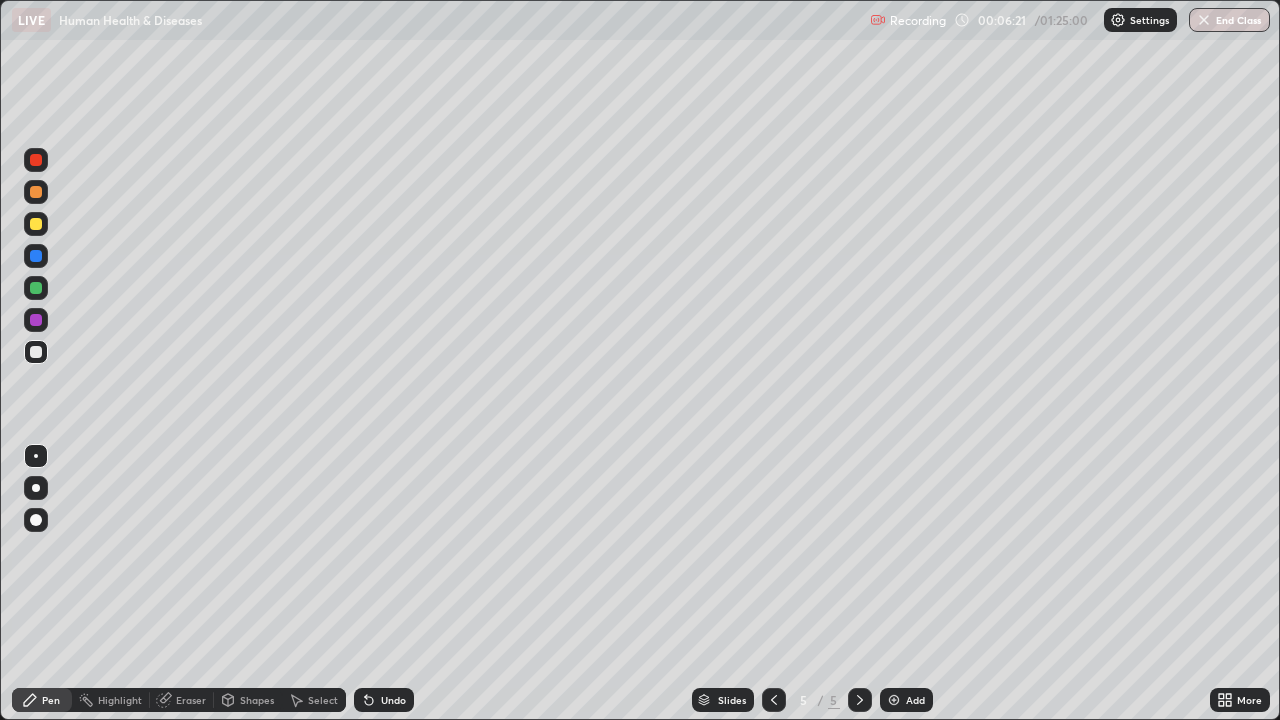 click at bounding box center (36, 288) 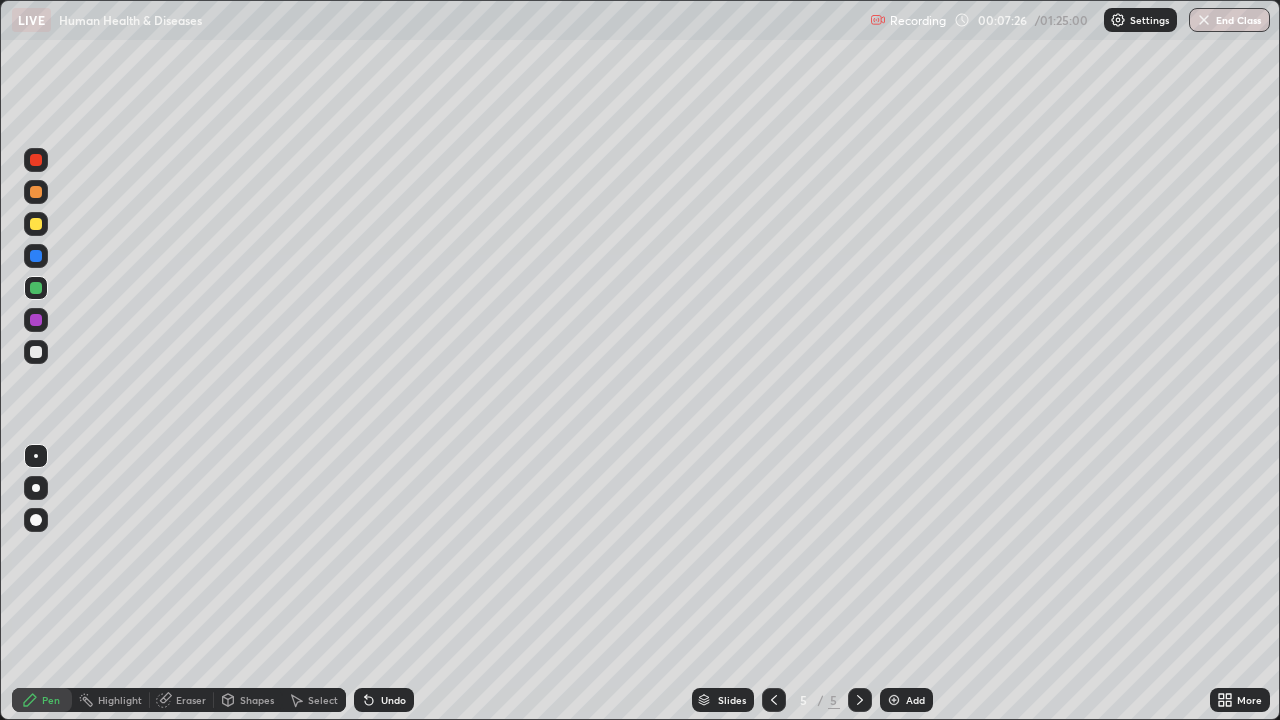 click on "Eraser" at bounding box center (191, 700) 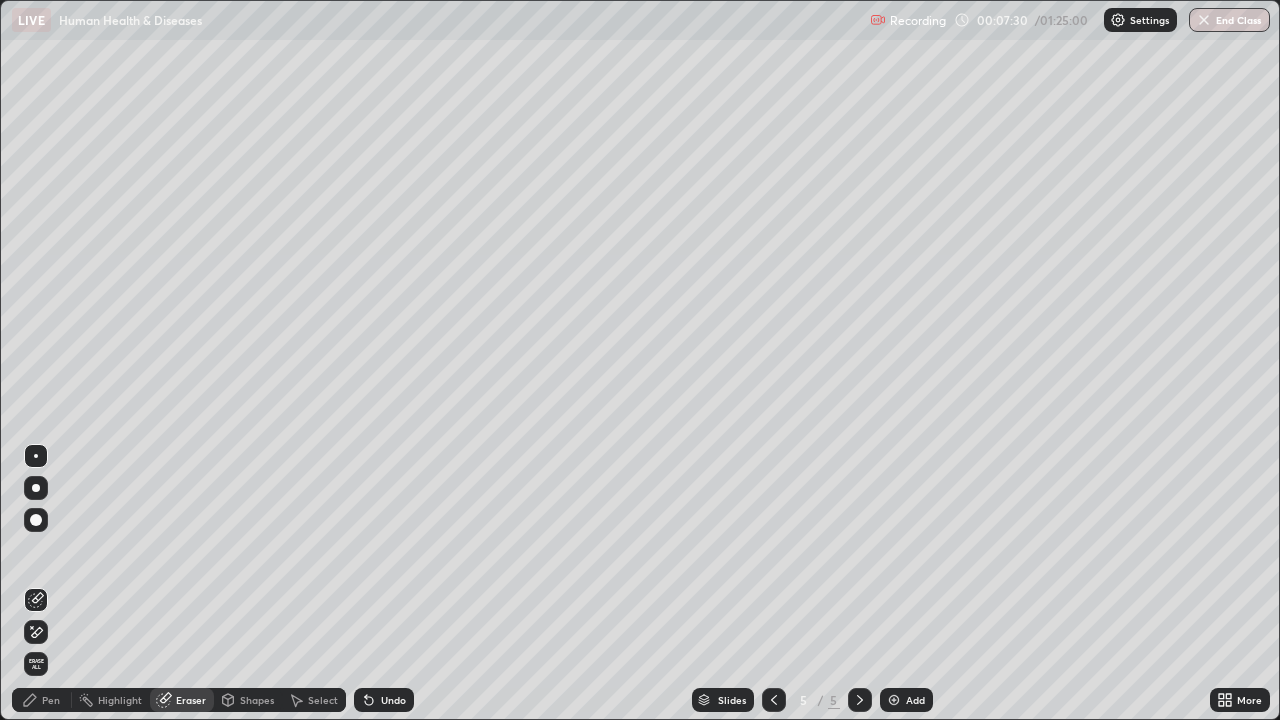 click on "Pen" at bounding box center [42, 700] 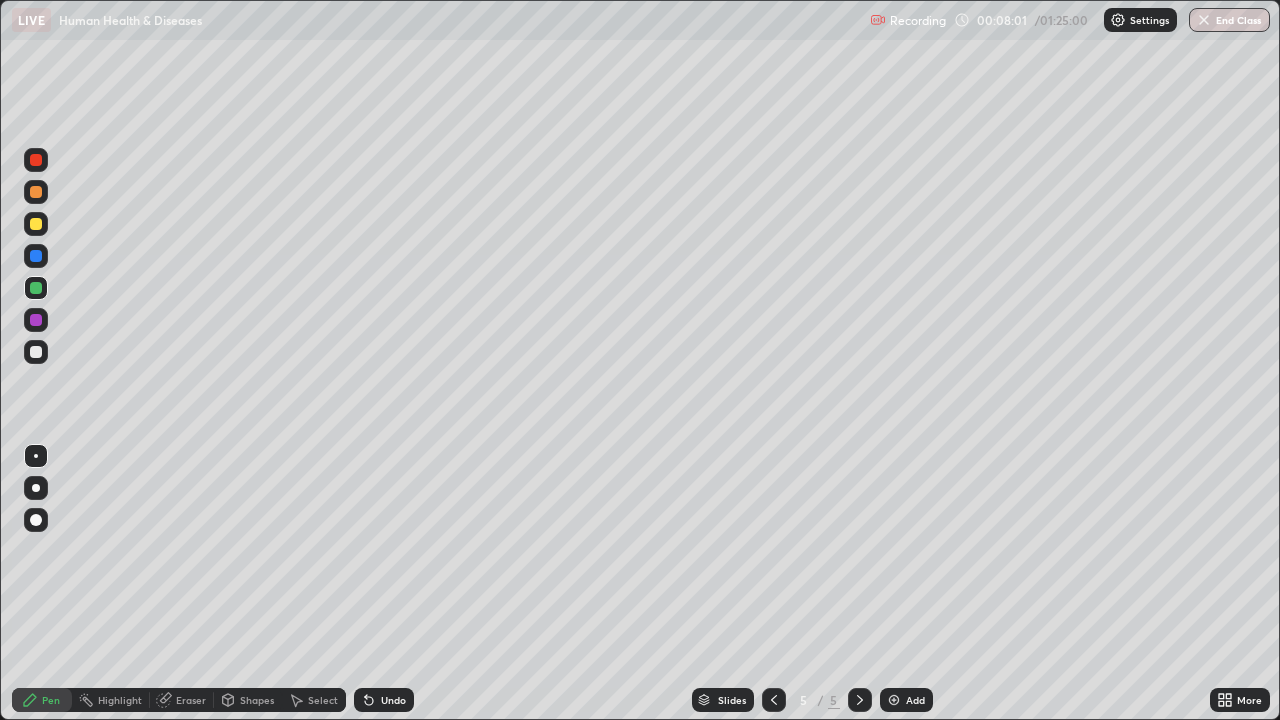 click at bounding box center (36, 352) 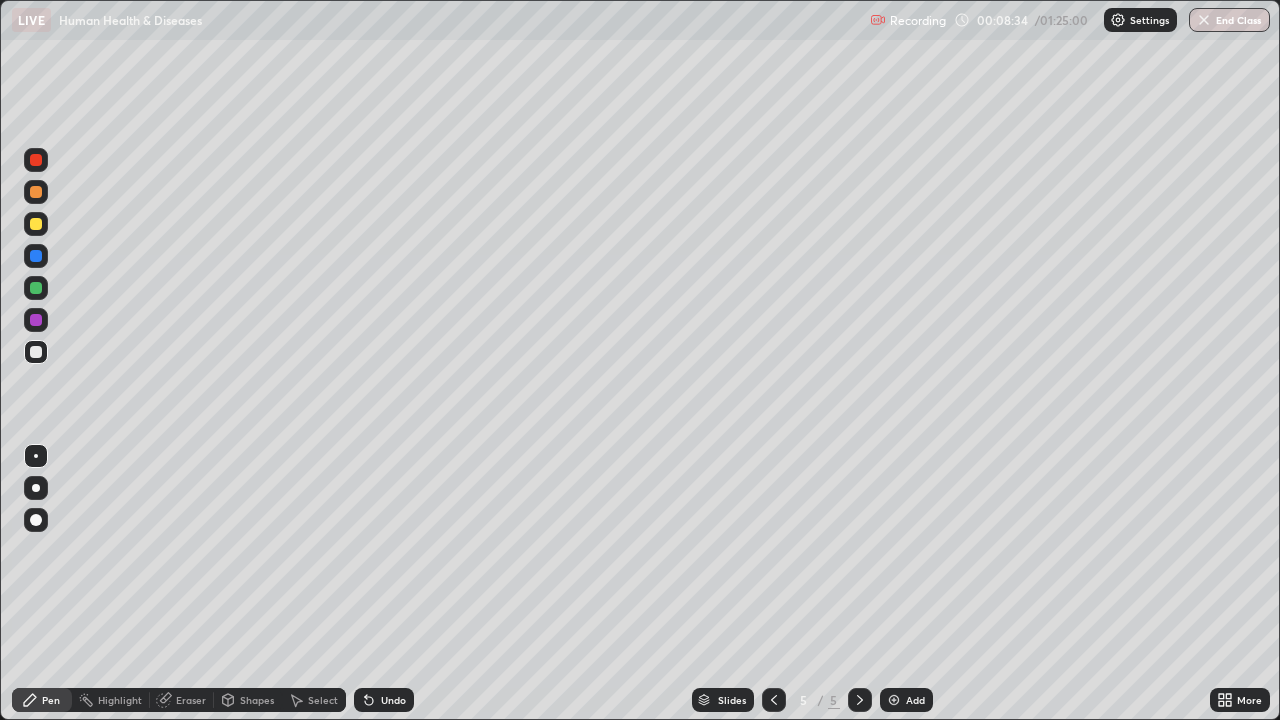 click at bounding box center (36, 256) 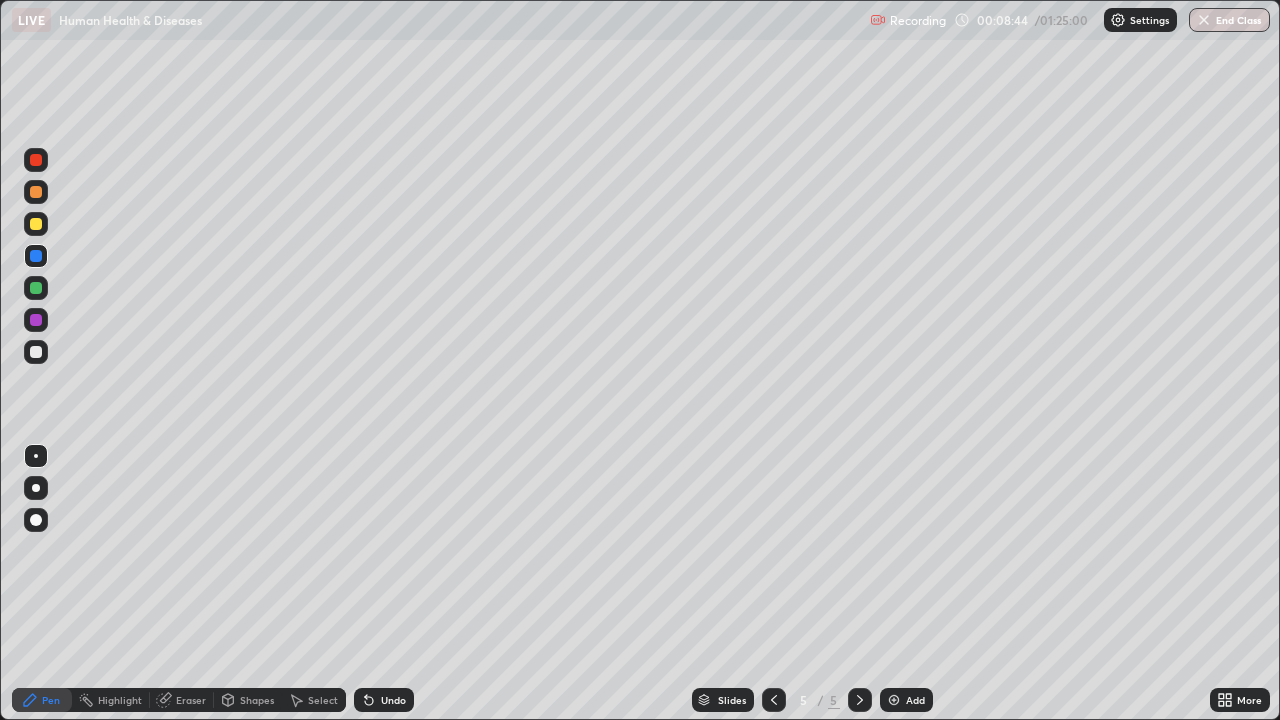 click at bounding box center (36, 224) 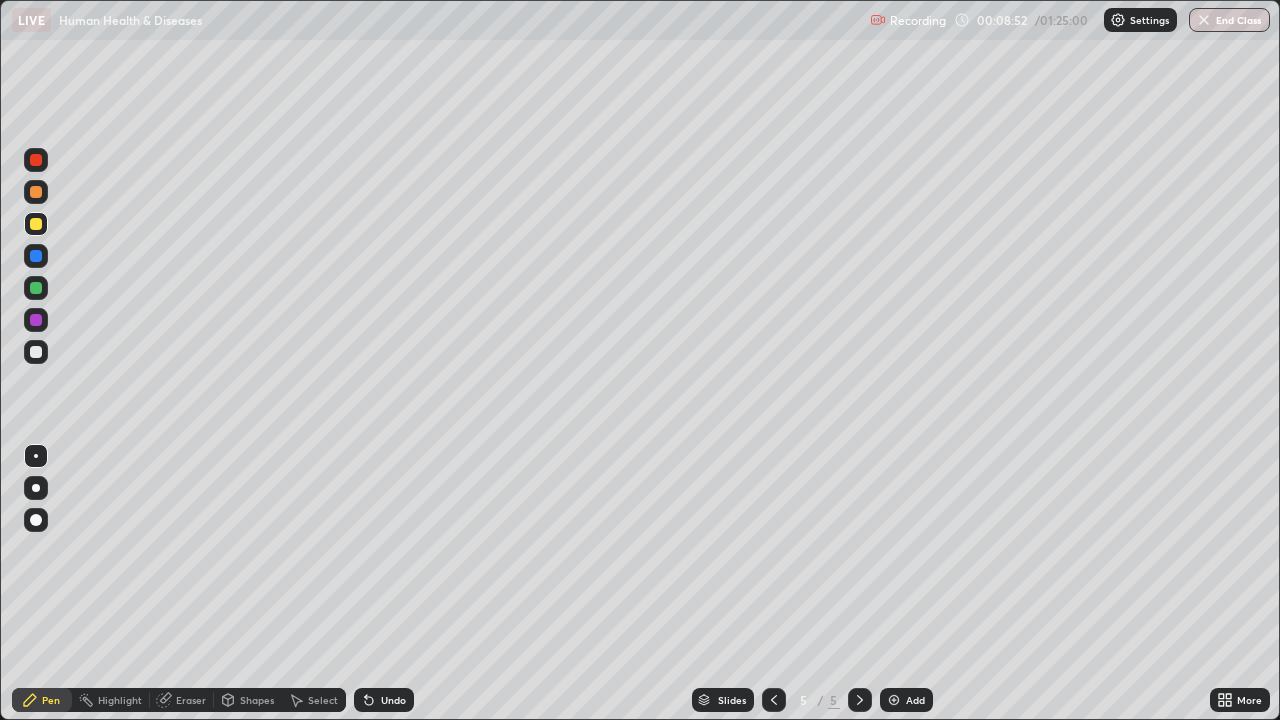 click at bounding box center [36, 256] 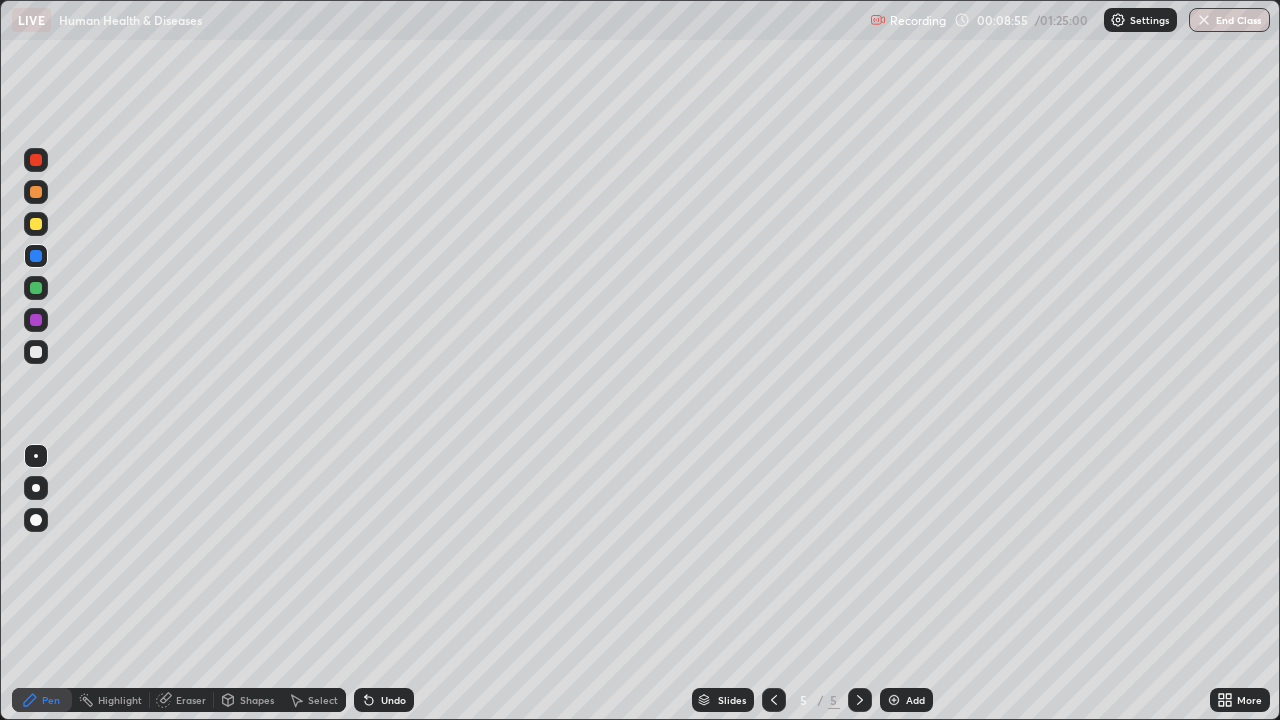 click at bounding box center (36, 320) 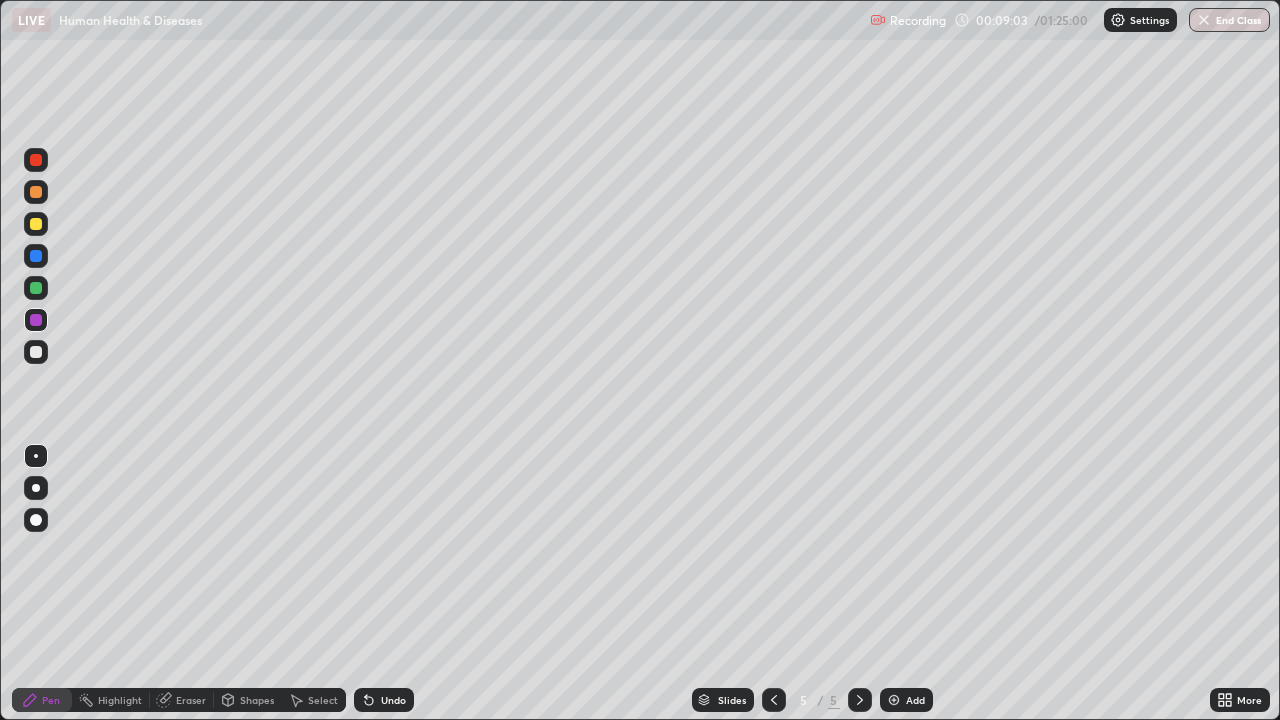 click at bounding box center [36, 192] 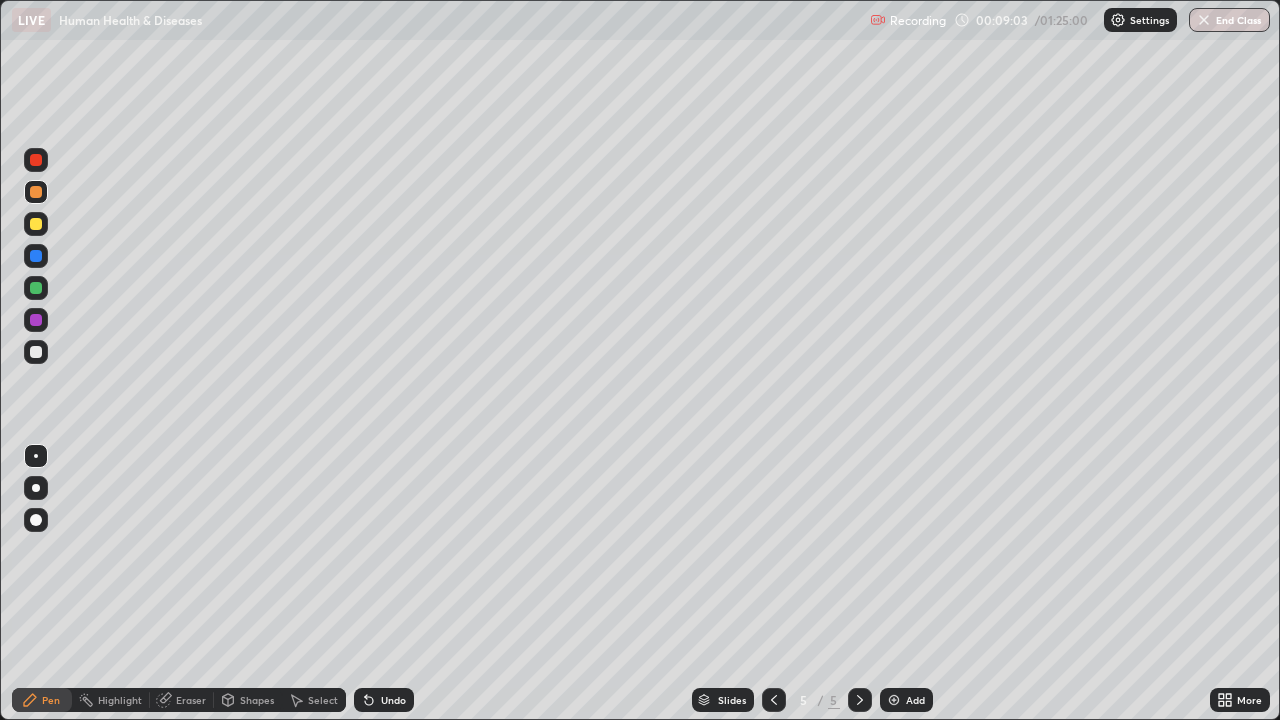 click at bounding box center [36, 160] 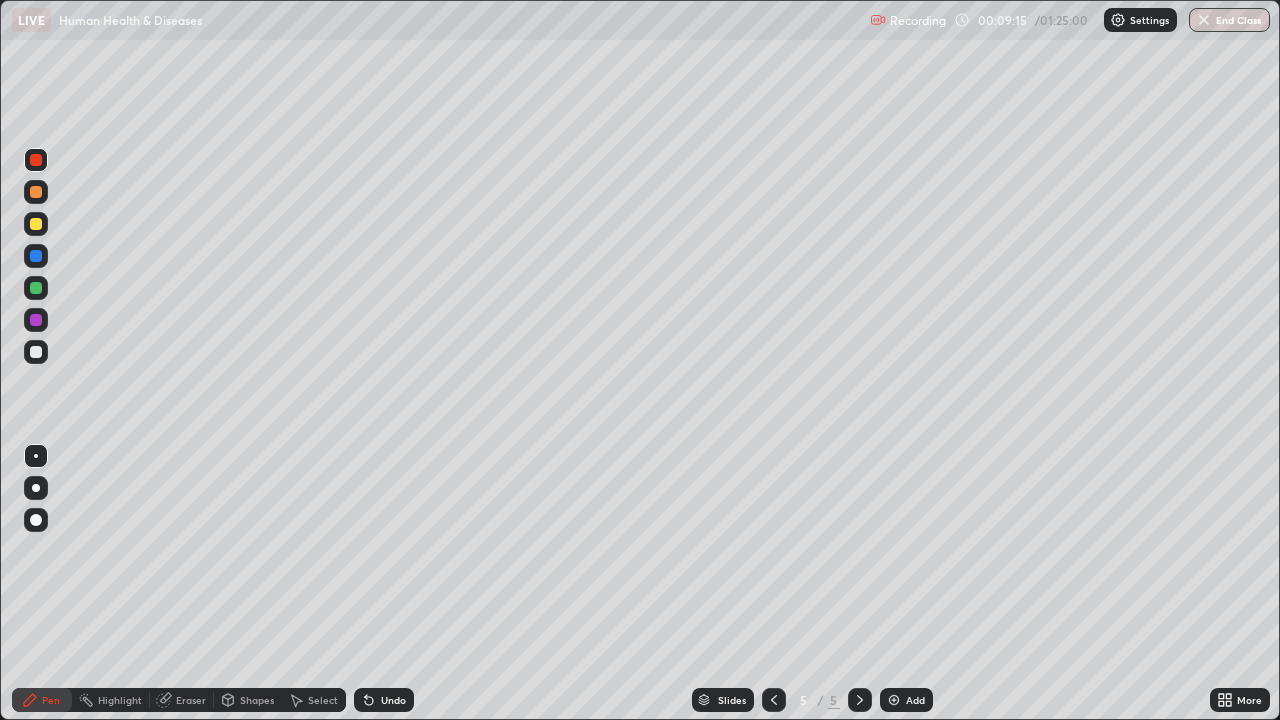 click at bounding box center (36, 320) 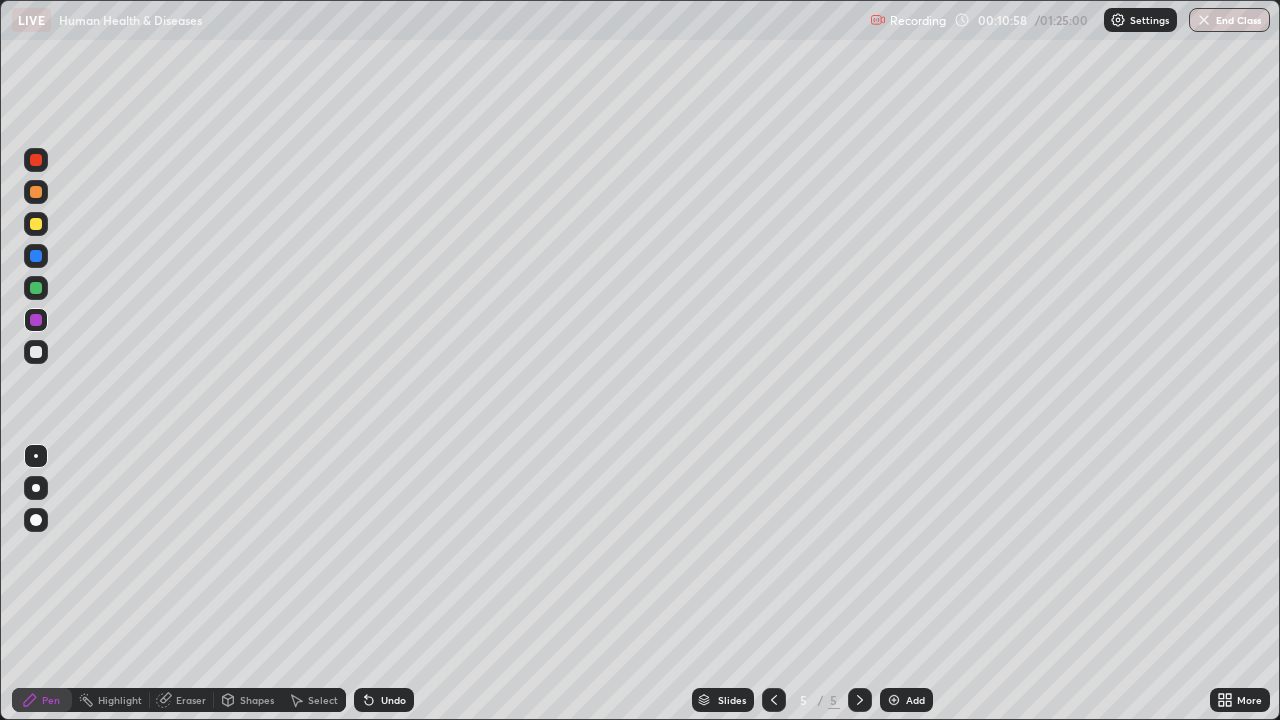 click at bounding box center [36, 288] 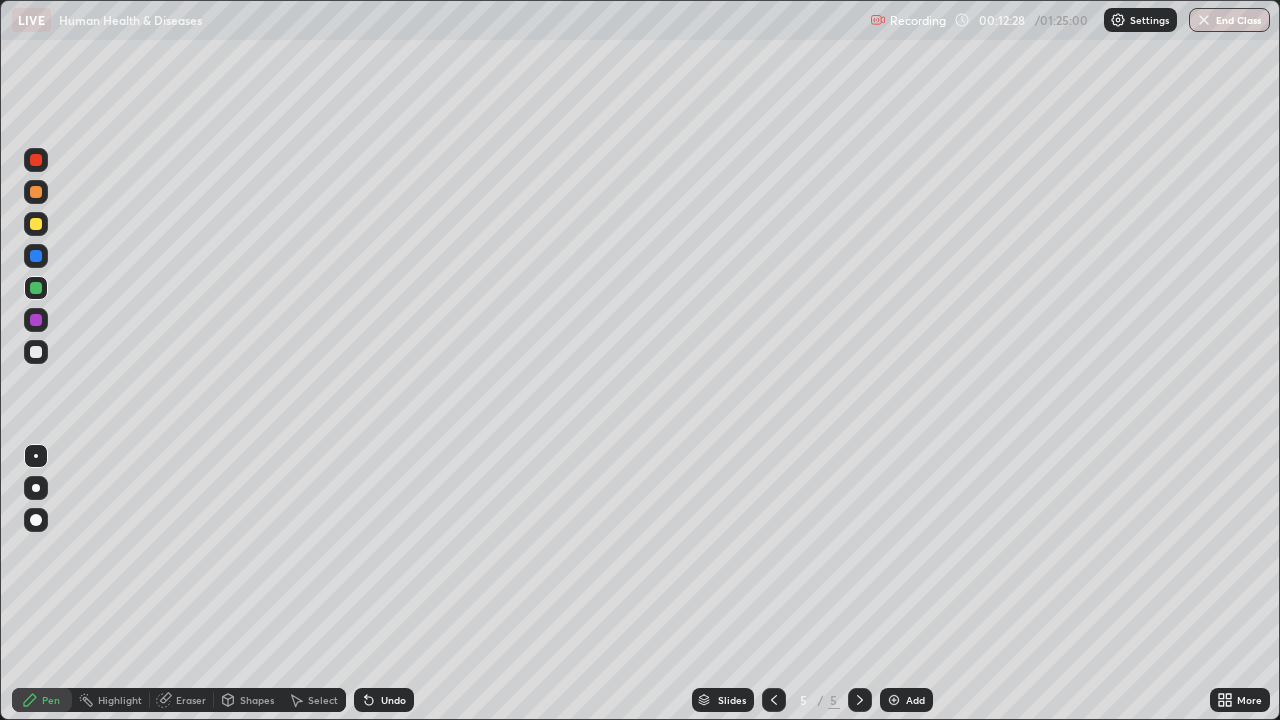 click at bounding box center (36, 352) 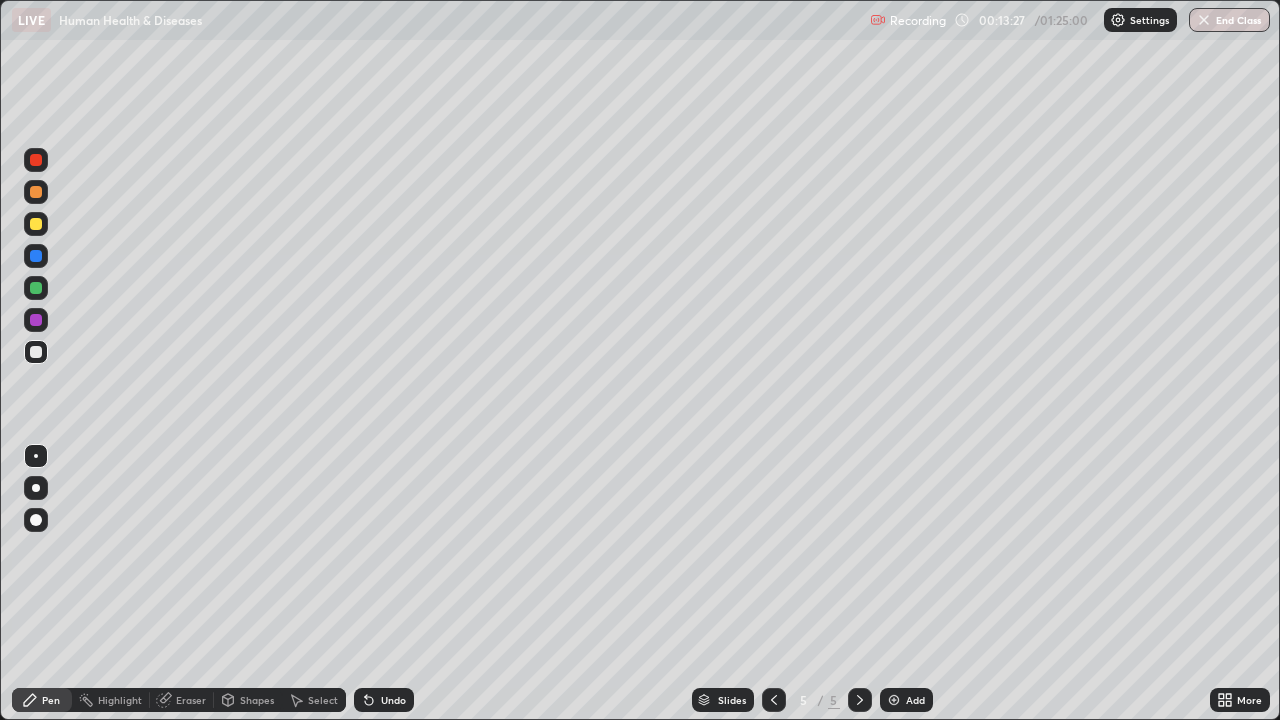 click at bounding box center [36, 288] 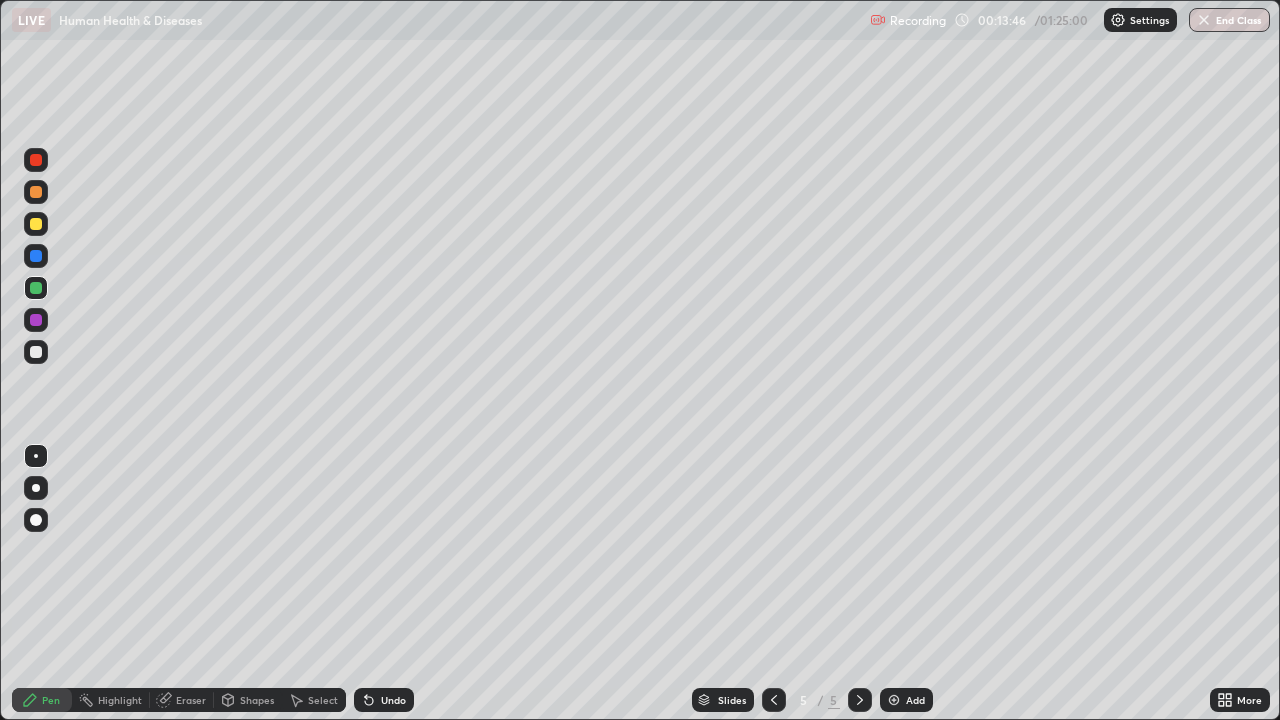 click on "Undo" at bounding box center (384, 700) 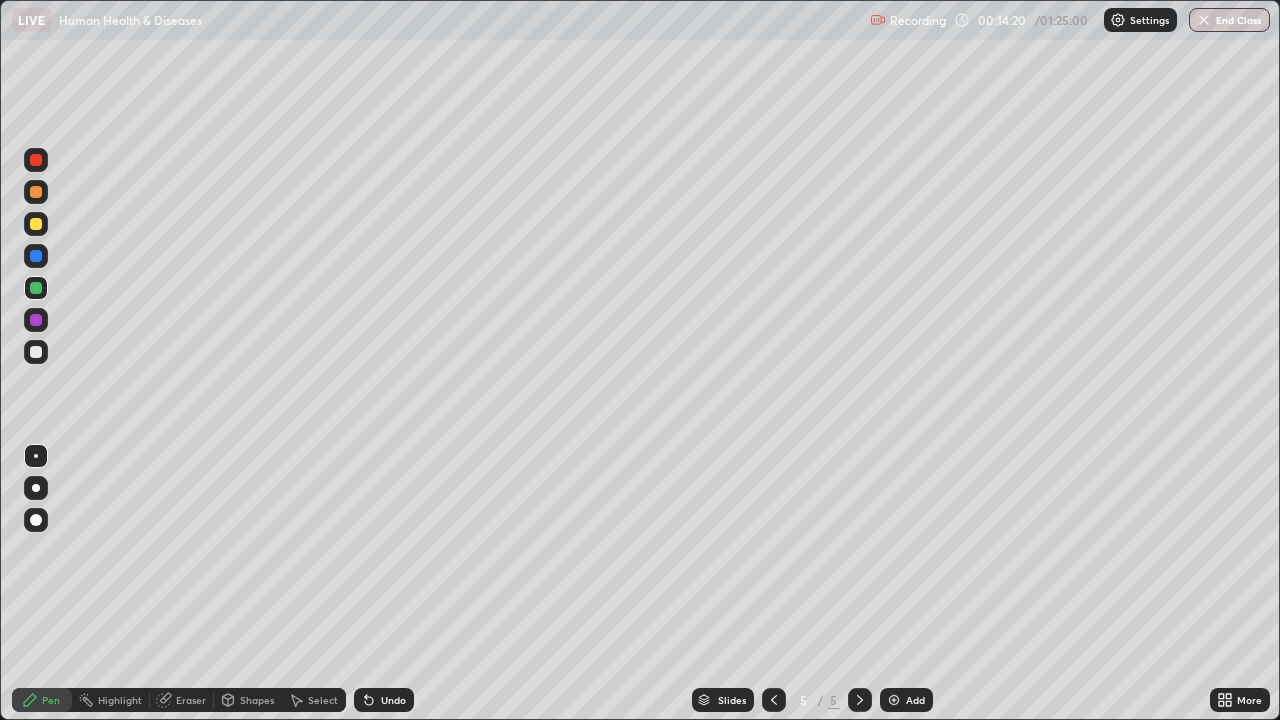 click at bounding box center [36, 352] 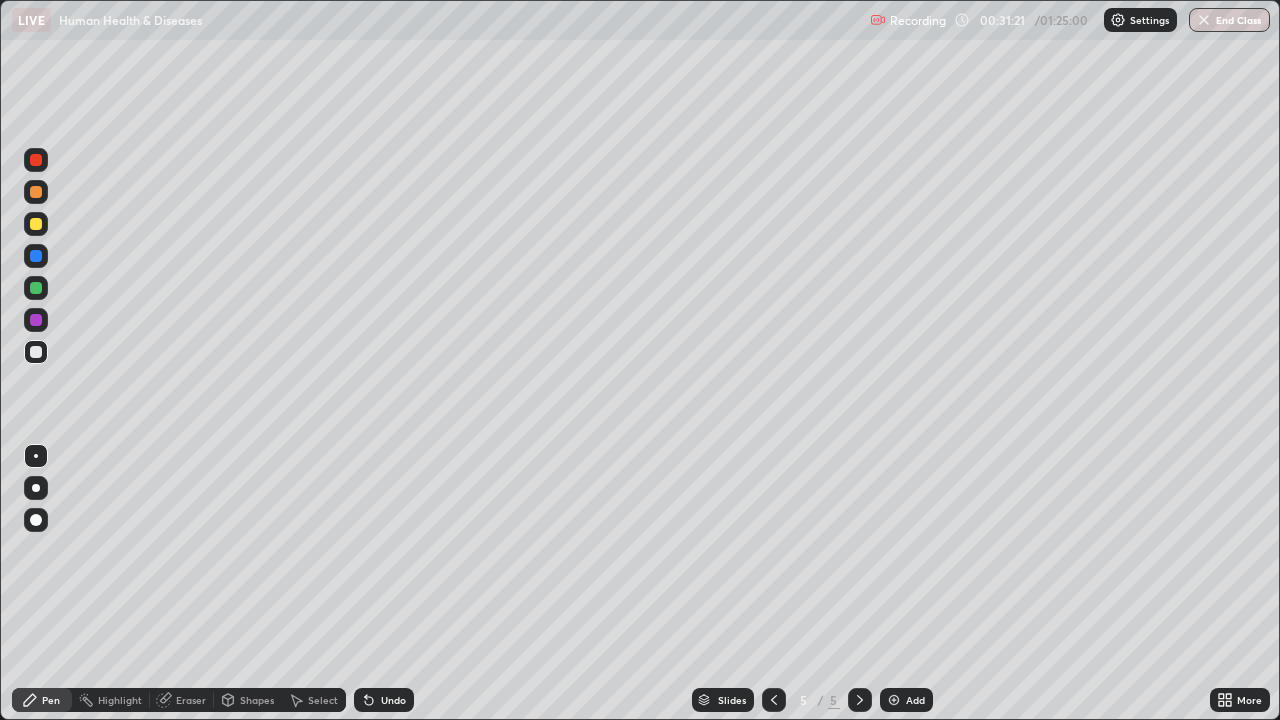 click on "Add" at bounding box center (915, 700) 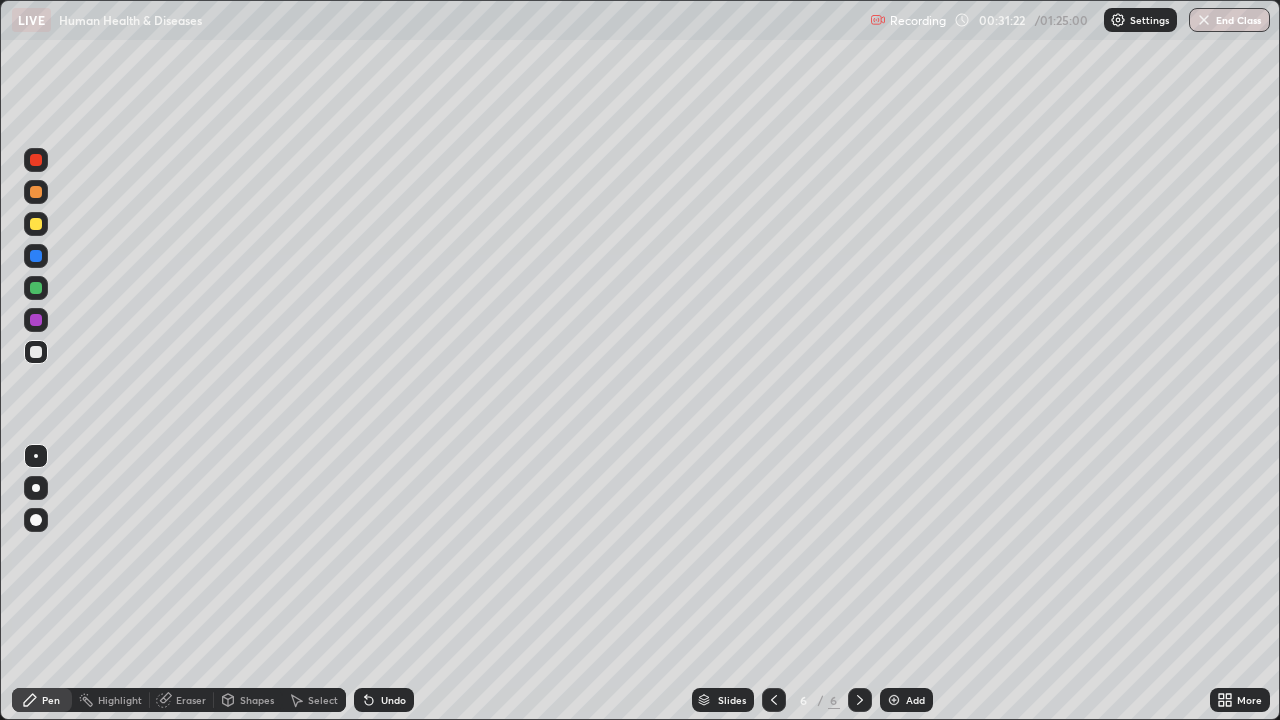click at bounding box center (36, 224) 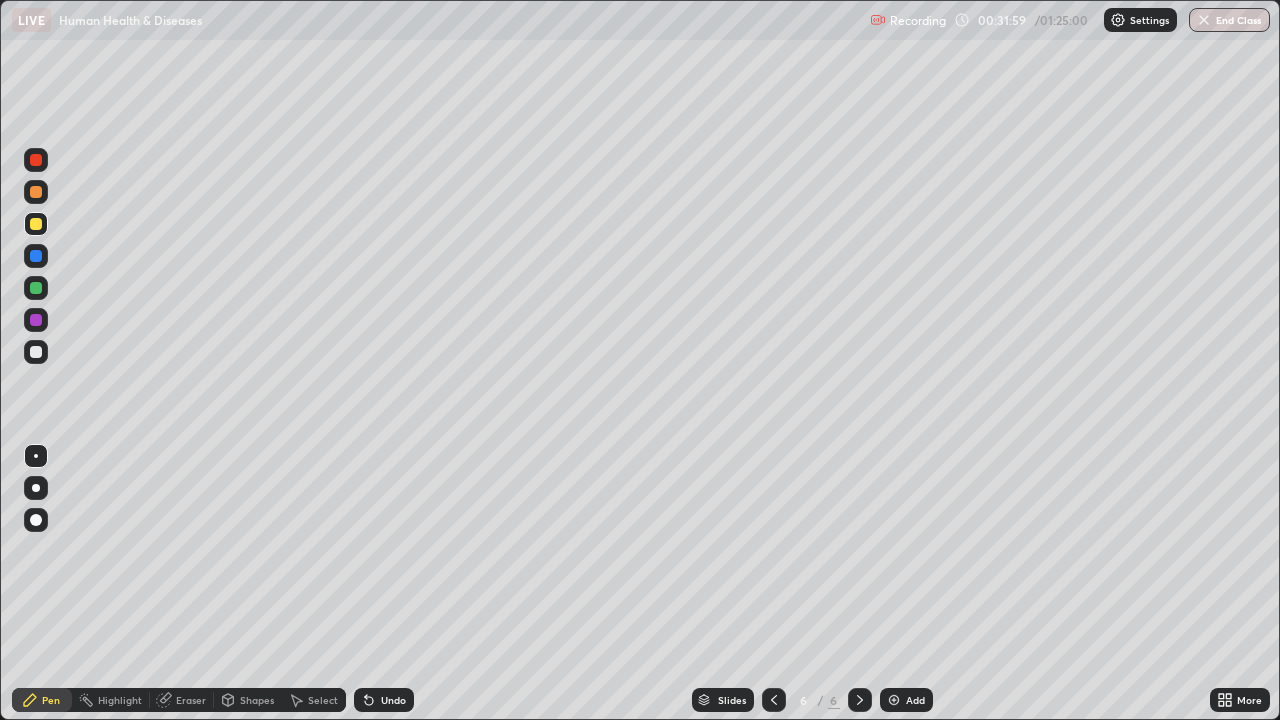 click at bounding box center [36, 352] 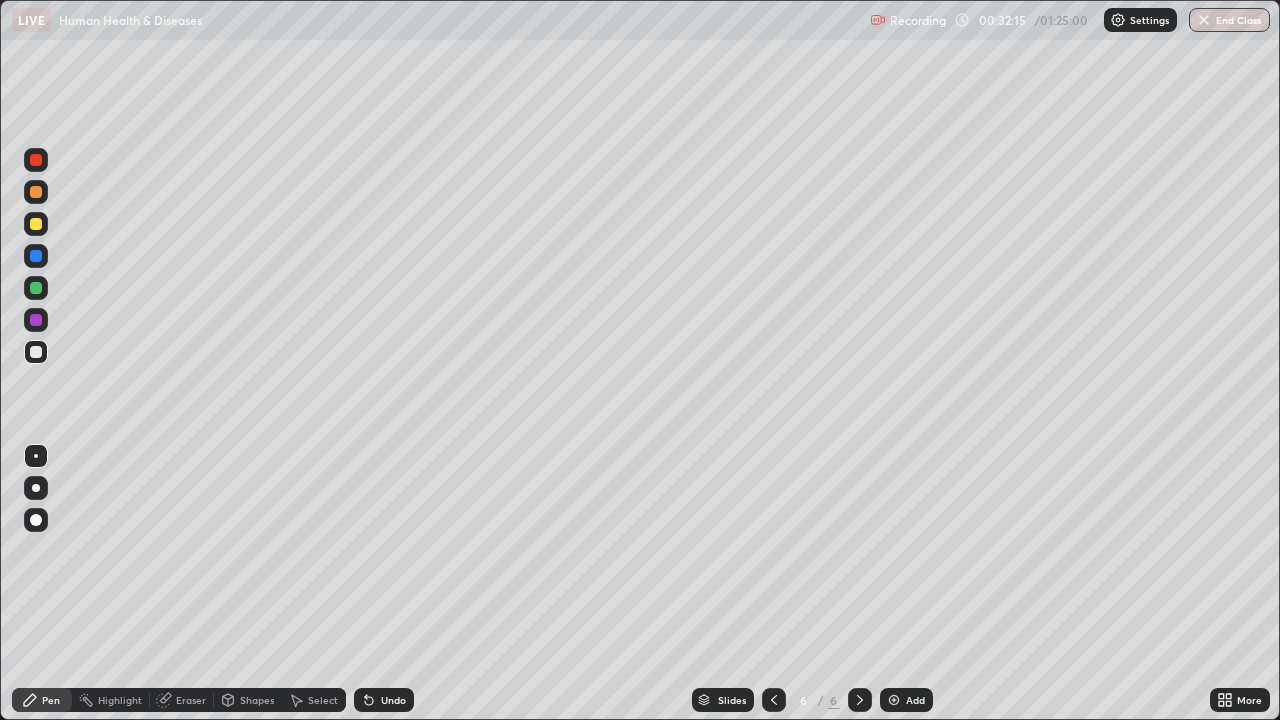 click at bounding box center [36, 352] 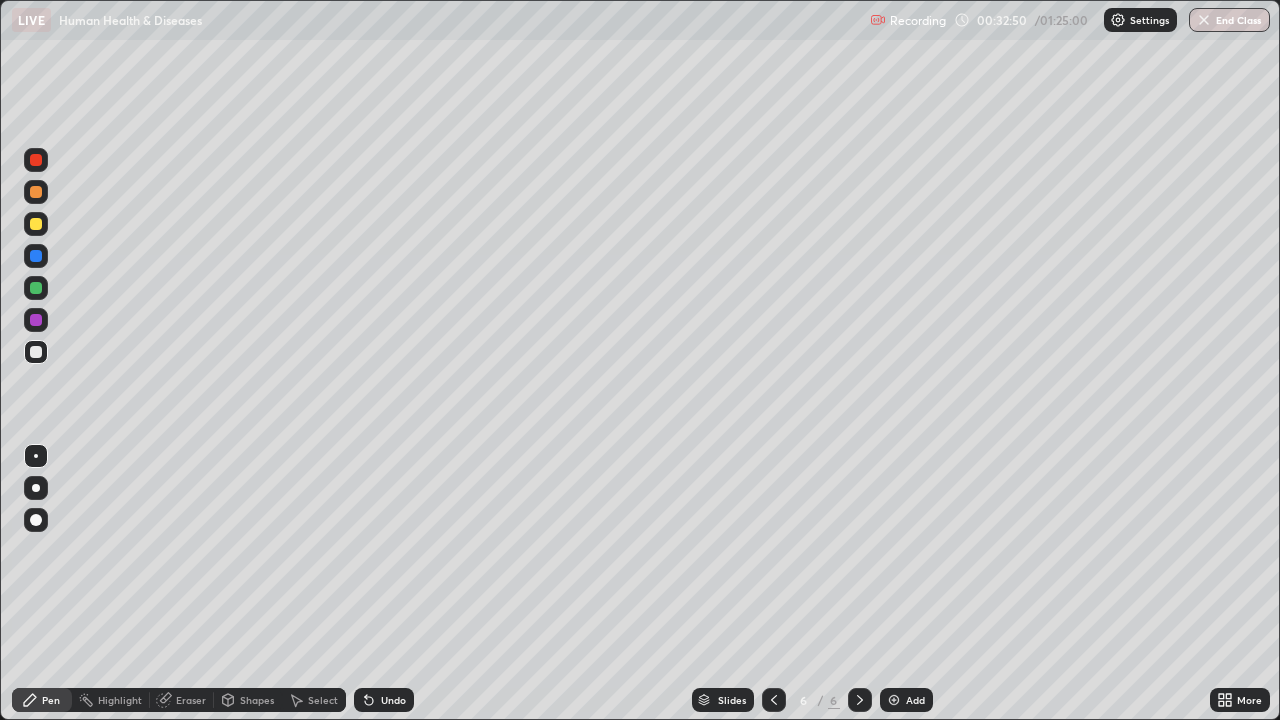 click at bounding box center [36, 256] 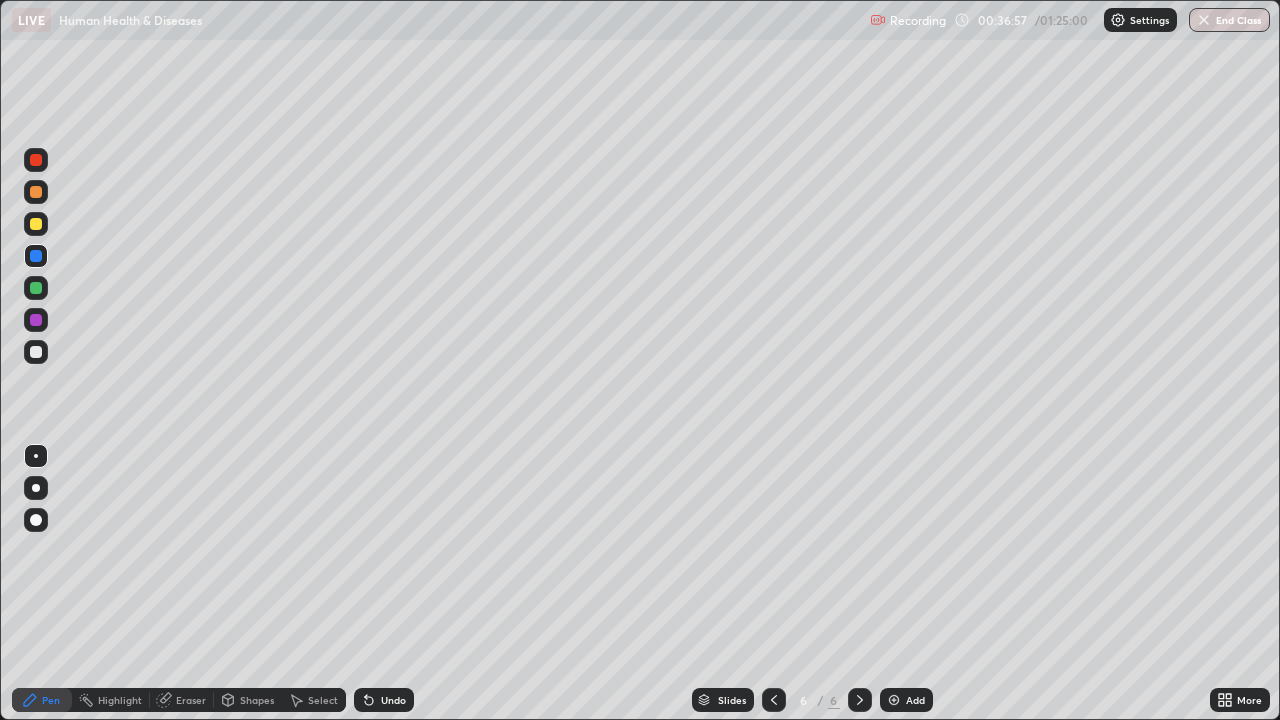 click on "Add" at bounding box center (915, 700) 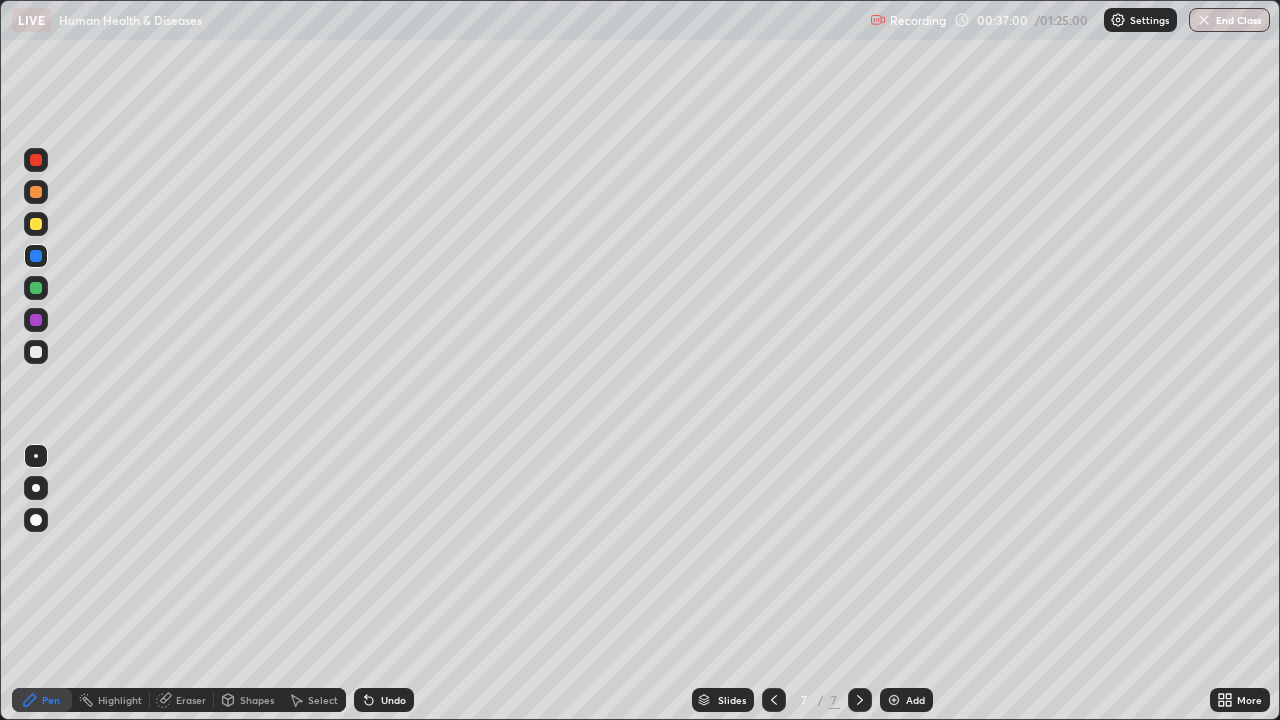 click at bounding box center [36, 288] 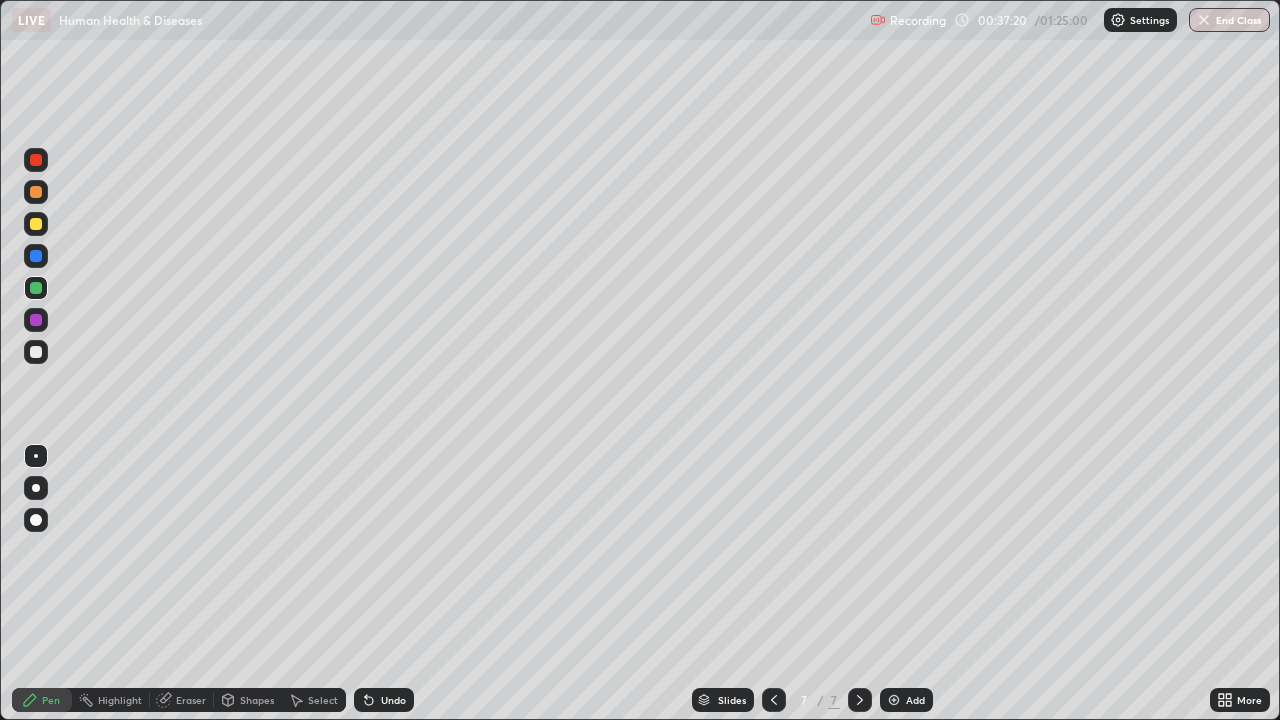 click at bounding box center (36, 192) 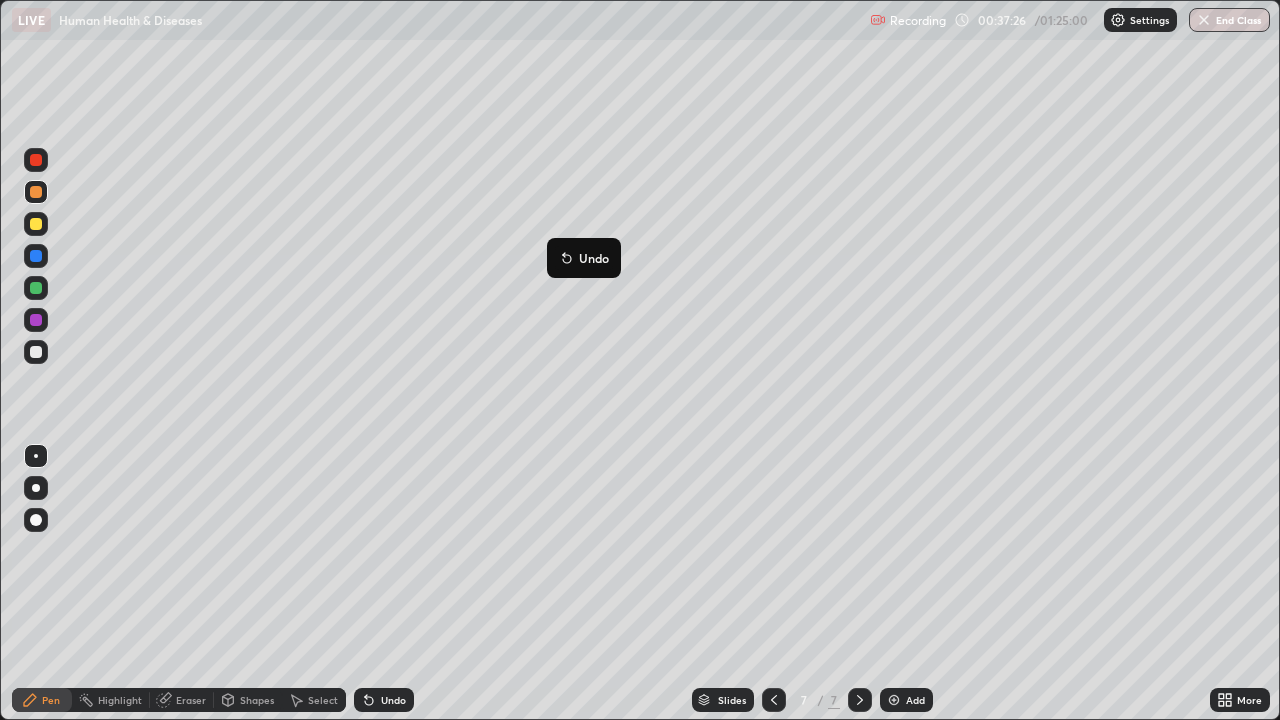 click on "Undo" at bounding box center [584, 258] 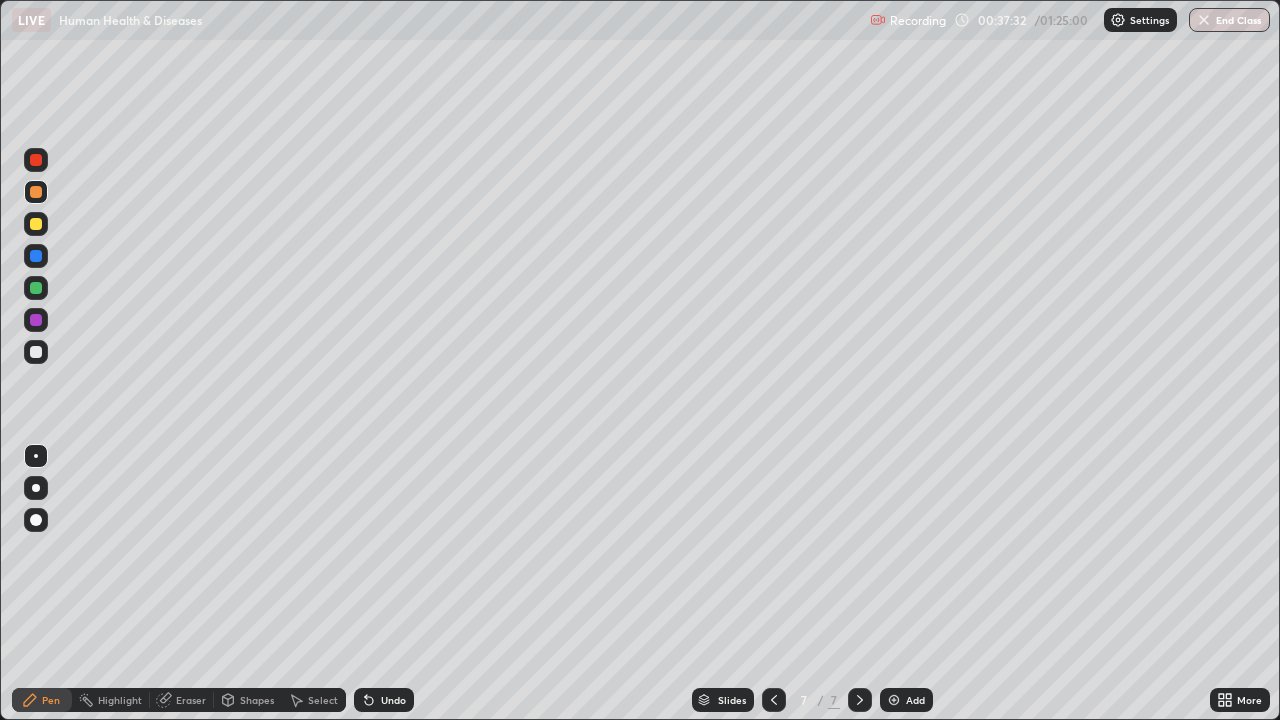 click at bounding box center (36, 256) 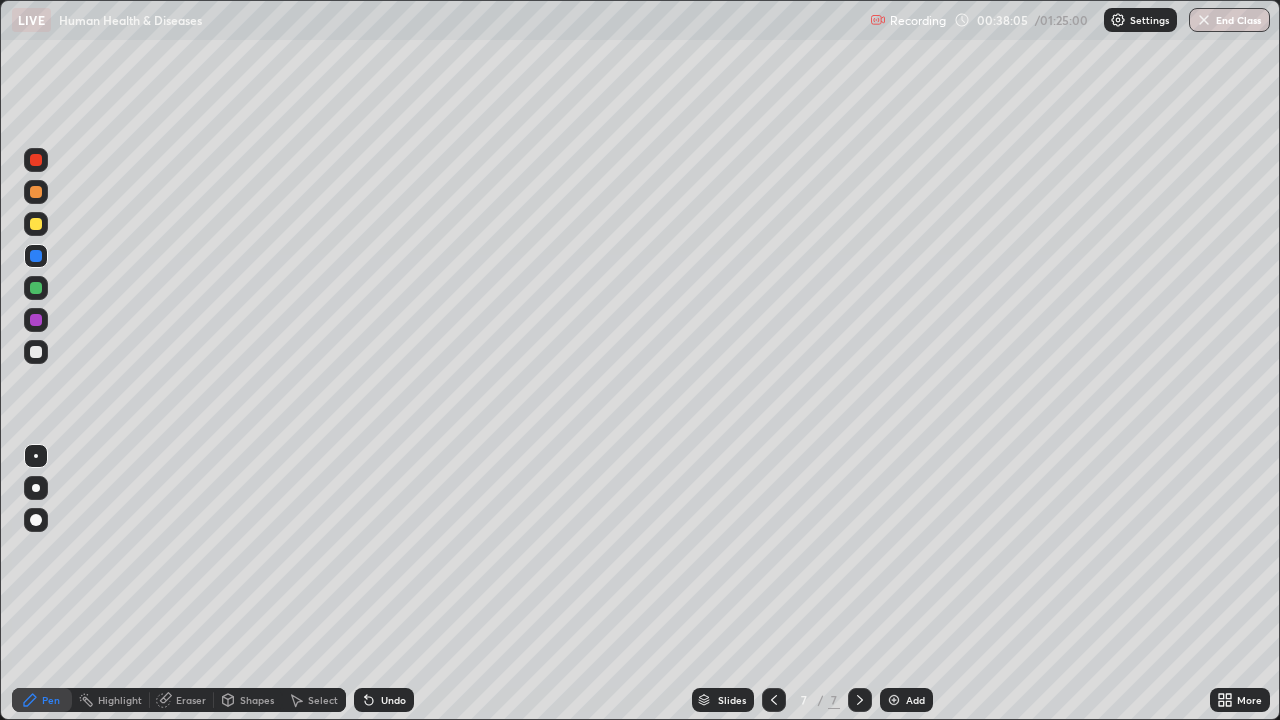 click at bounding box center [36, 352] 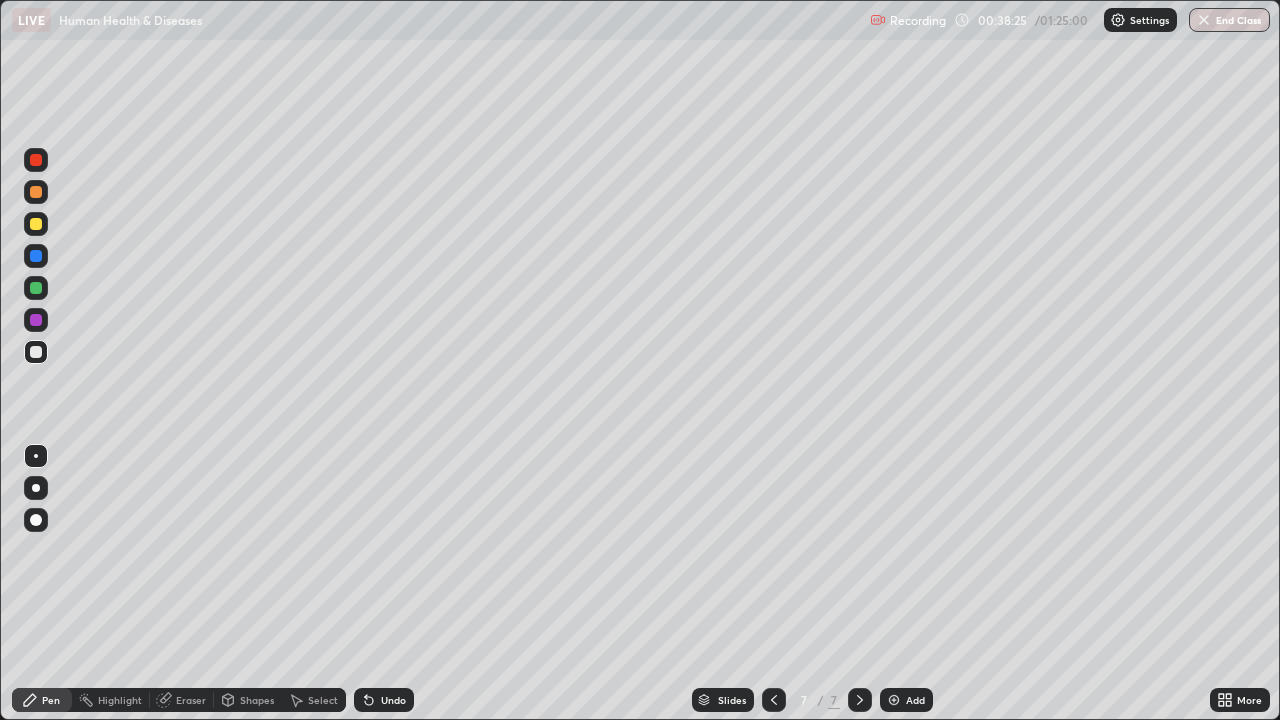 click at bounding box center (36, 288) 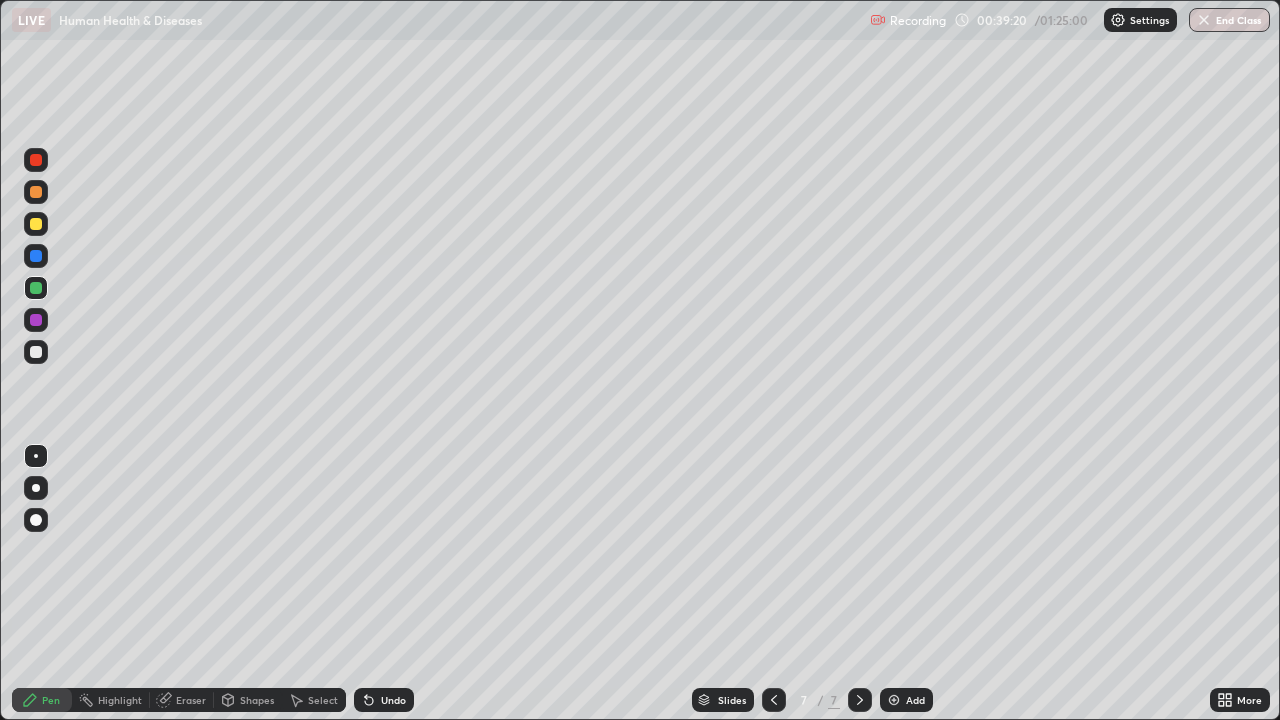 click at bounding box center (36, 352) 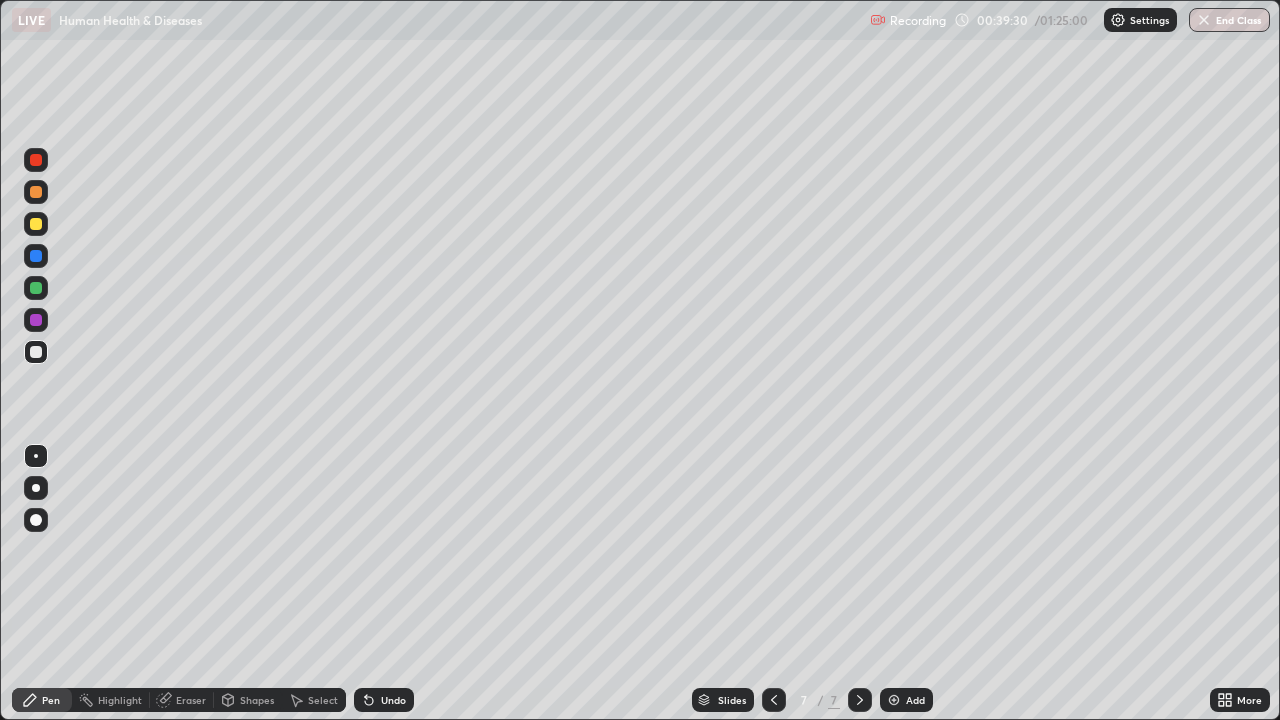 click at bounding box center [36, 320] 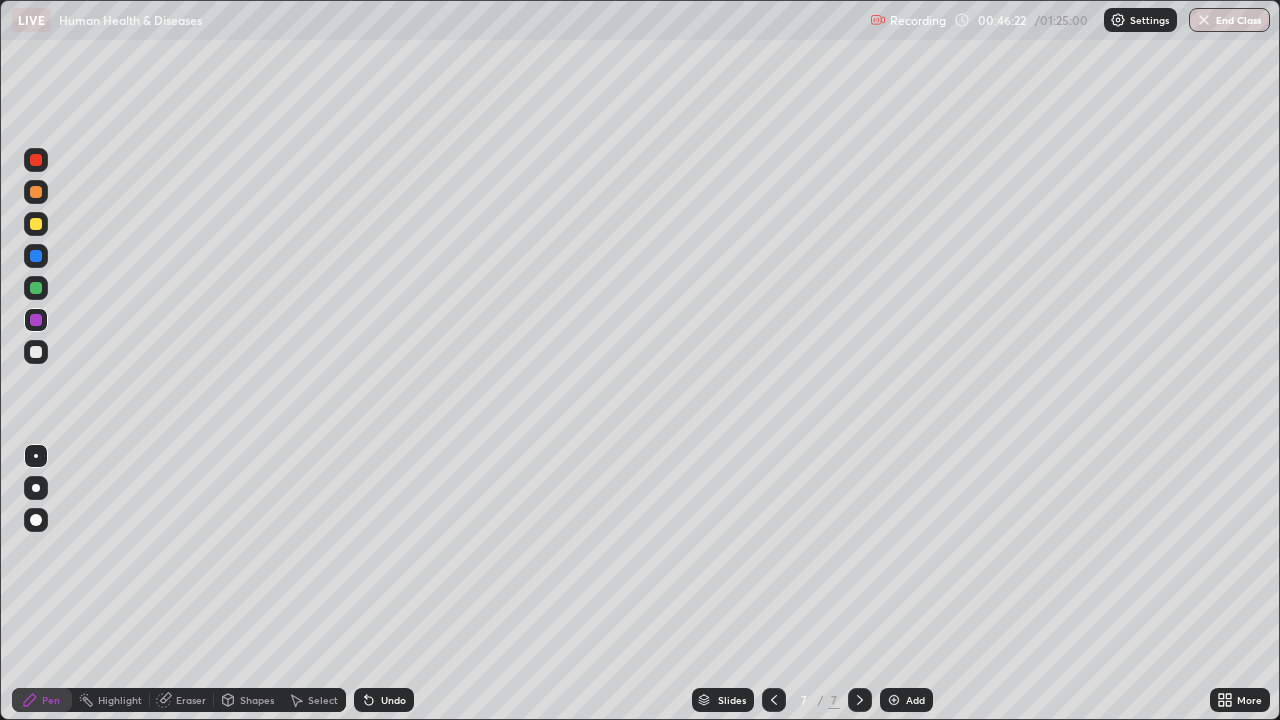 click on "Add" at bounding box center (915, 700) 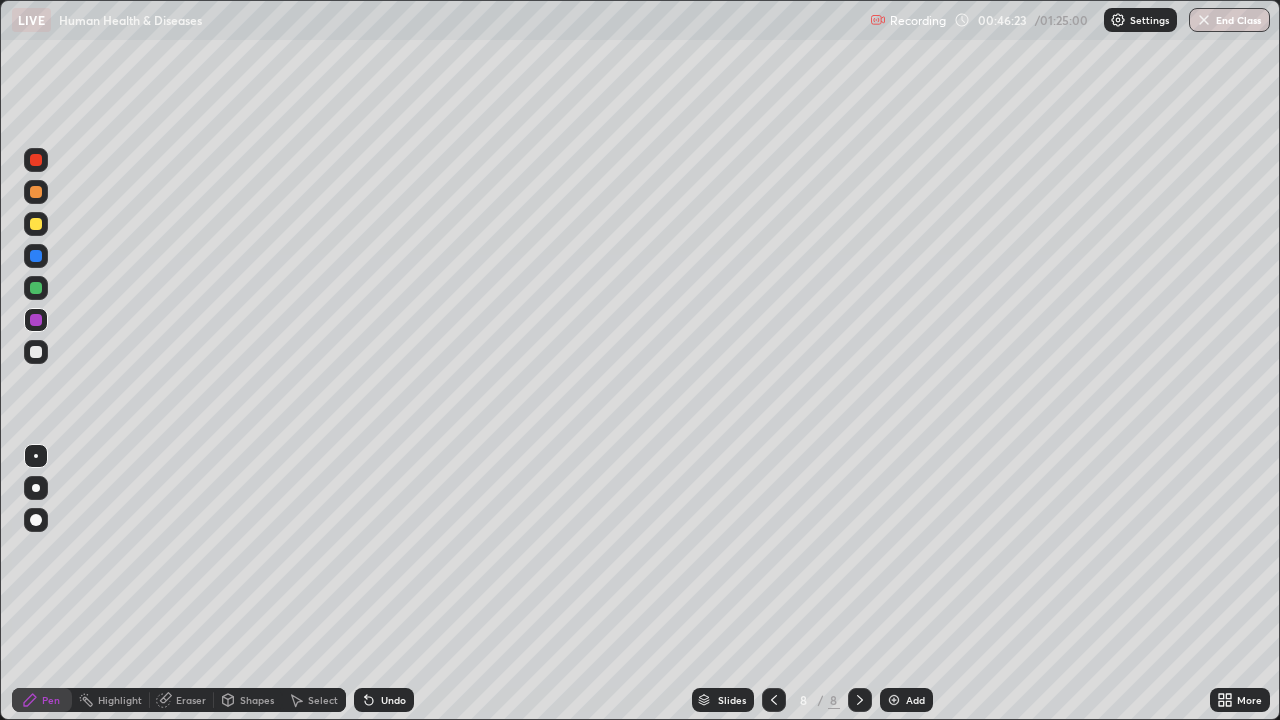 click at bounding box center [36, 224] 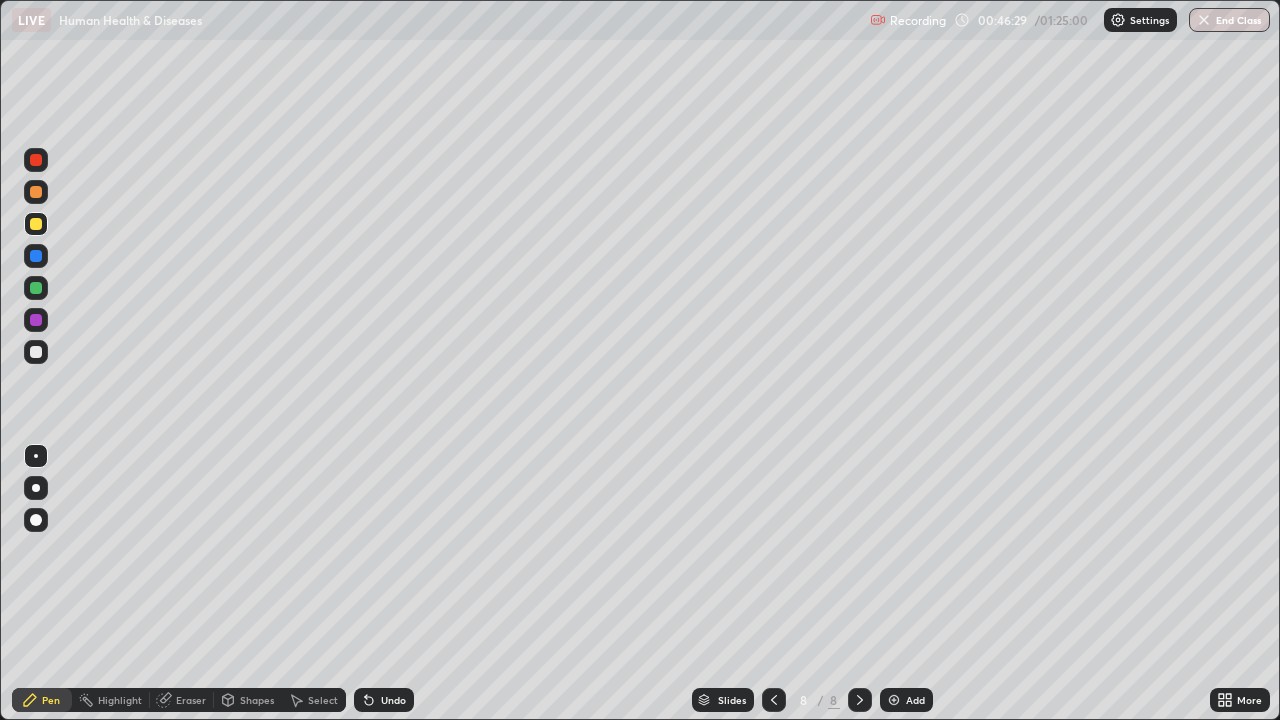 click at bounding box center [36, 192] 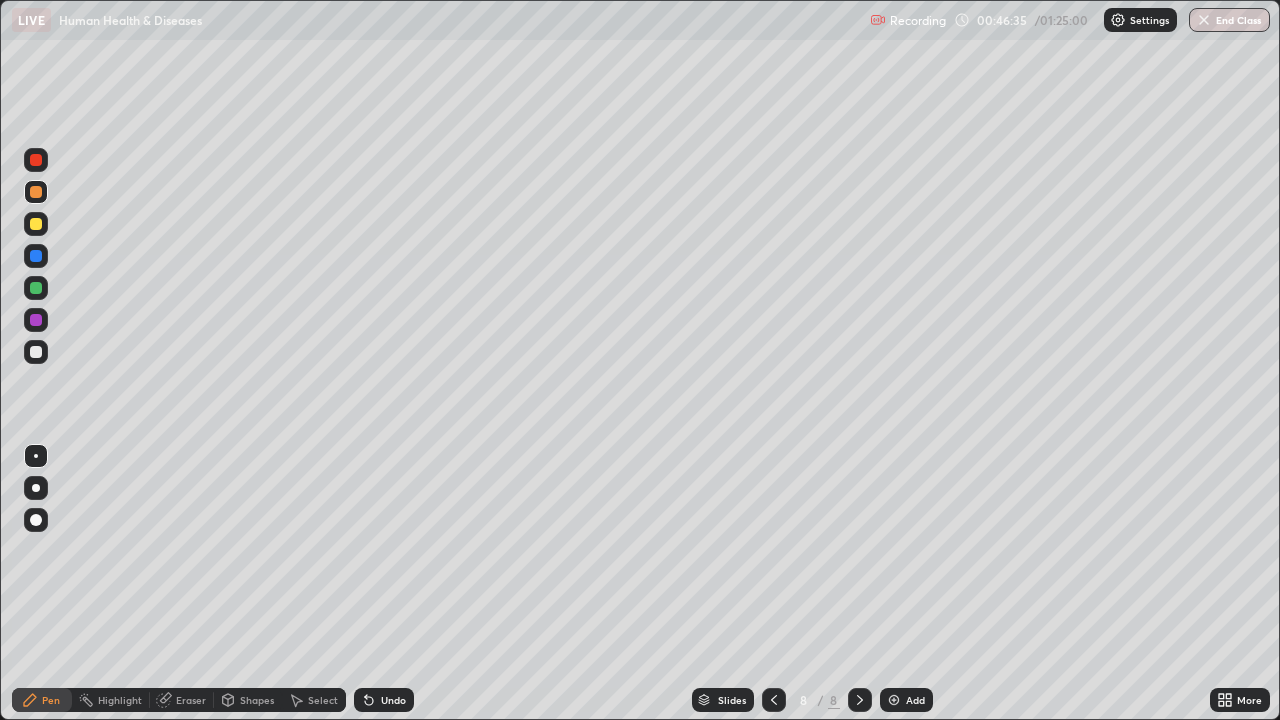 click at bounding box center [36, 288] 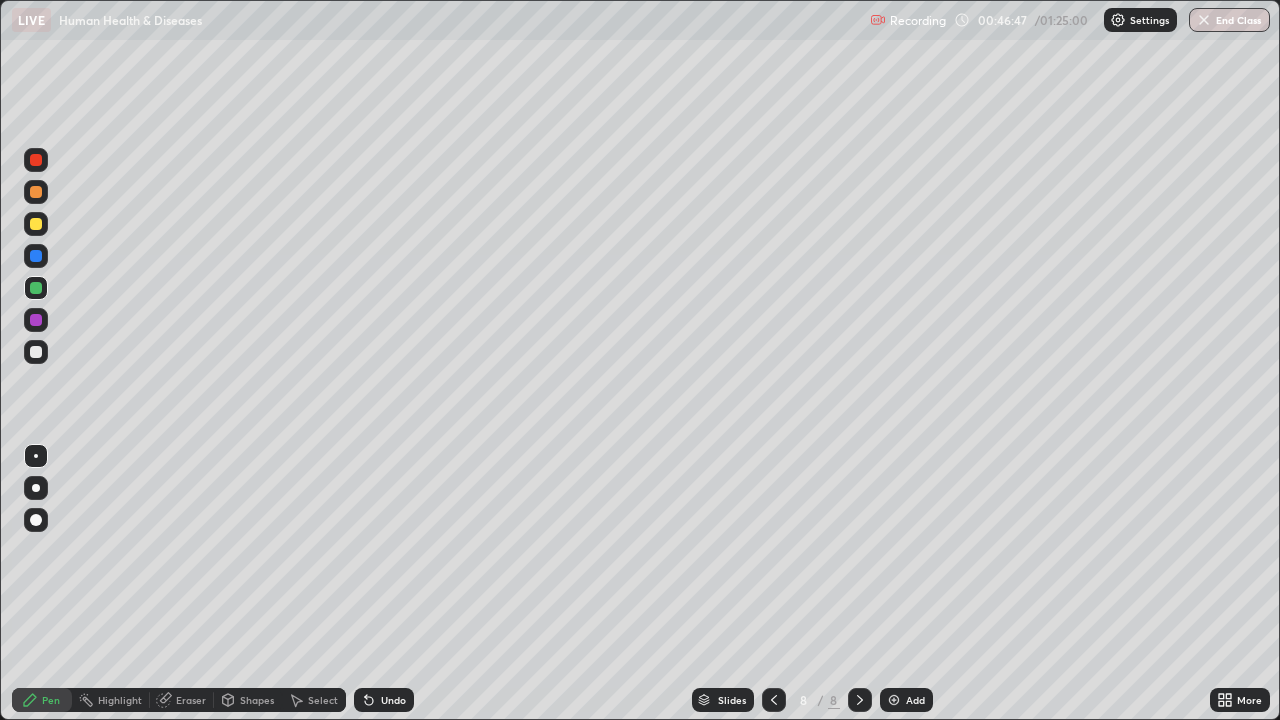 click on "Undo" at bounding box center [393, 700] 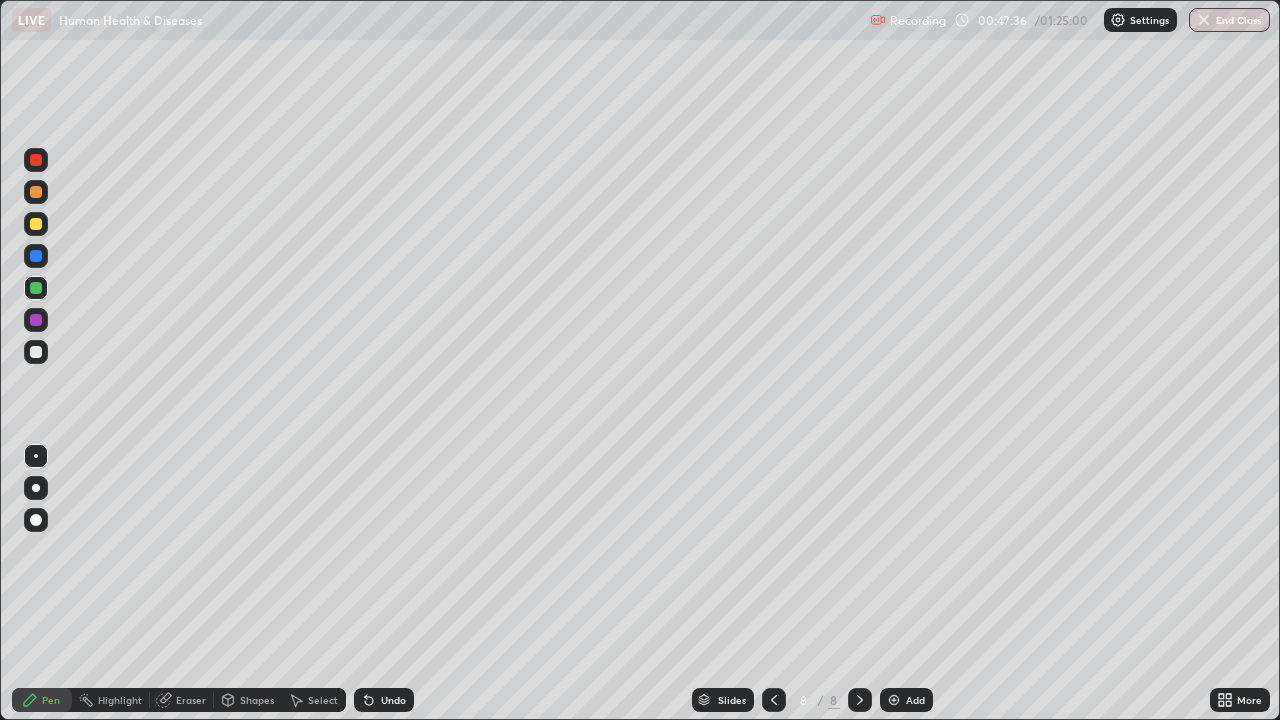 click at bounding box center [36, 256] 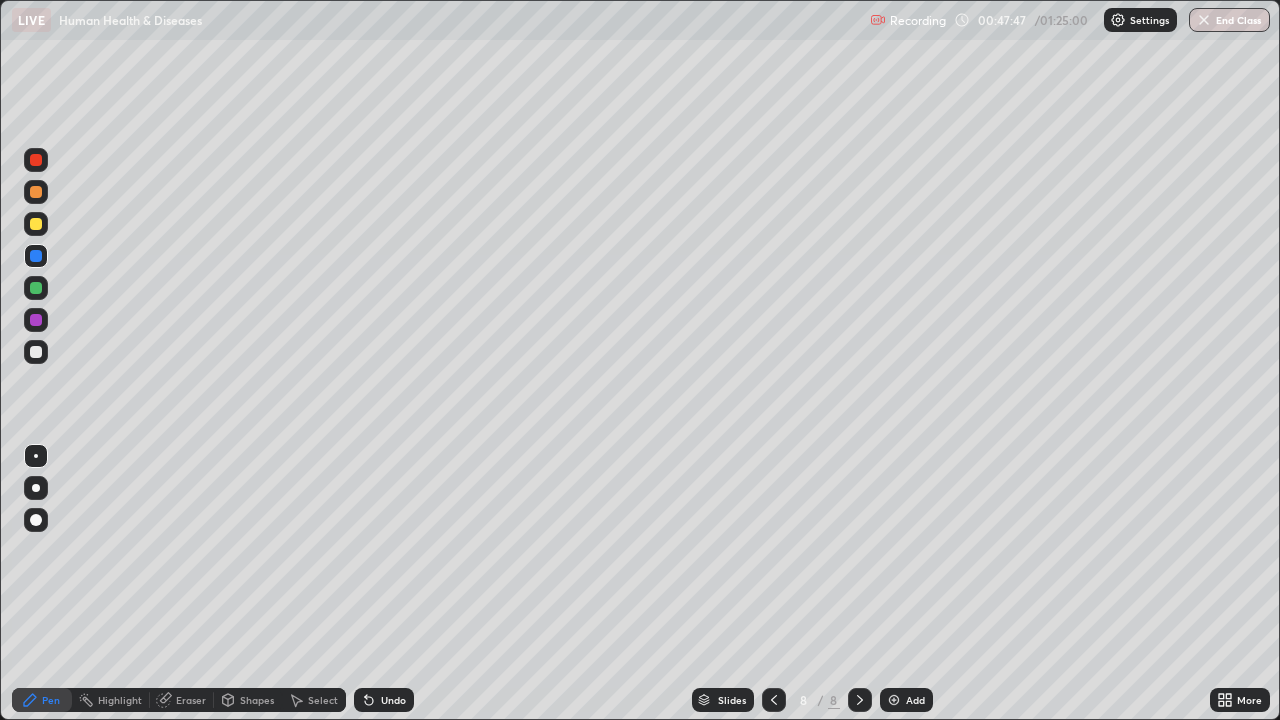 click on "Undo" at bounding box center [393, 700] 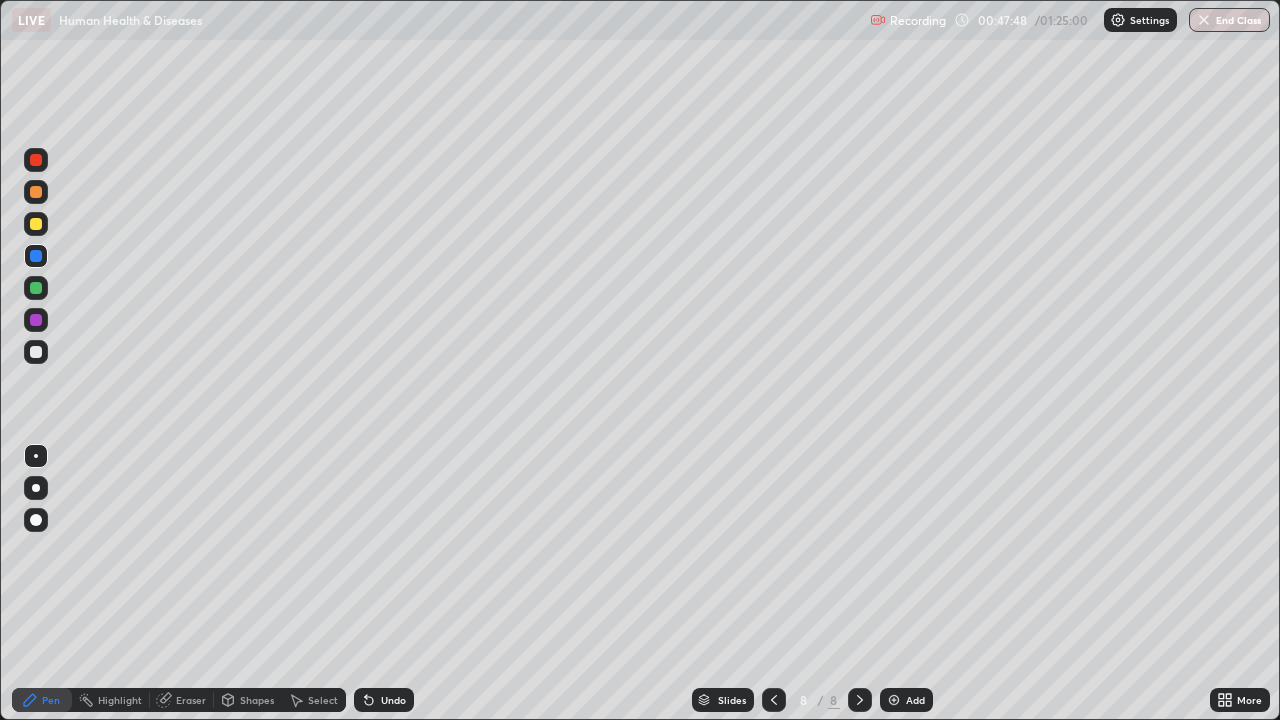 click on "Undo" at bounding box center [393, 700] 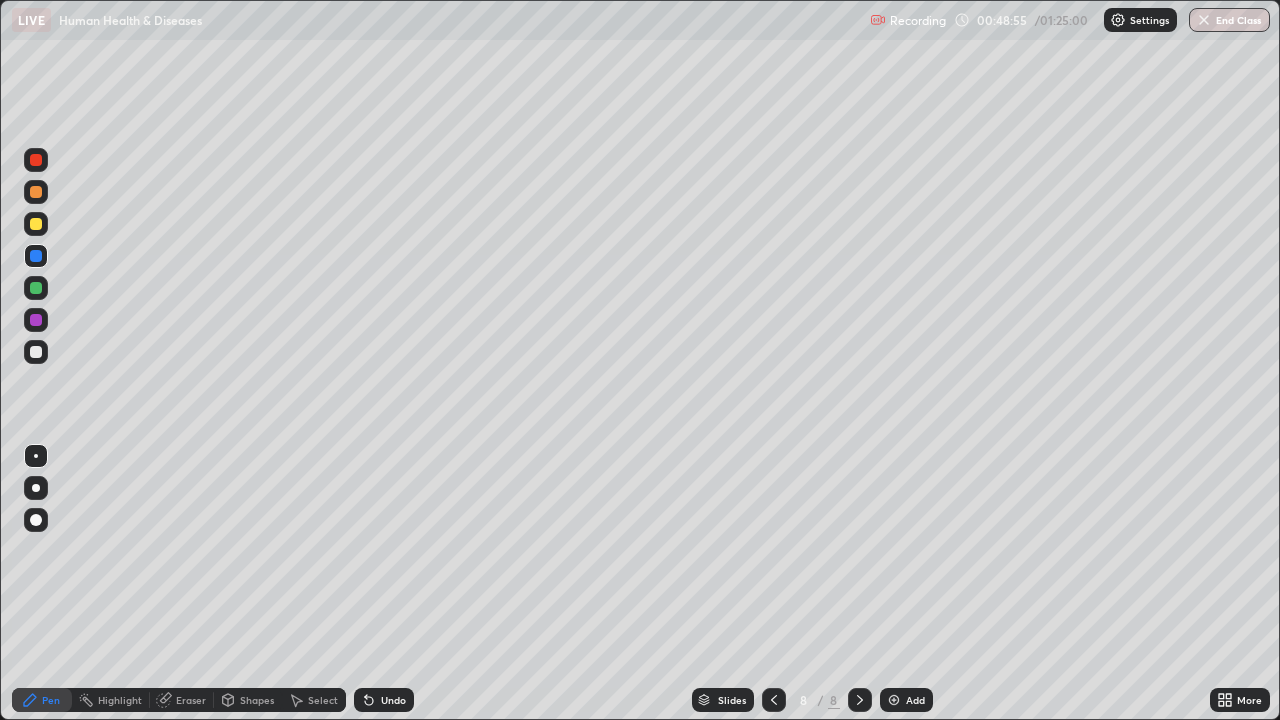 click 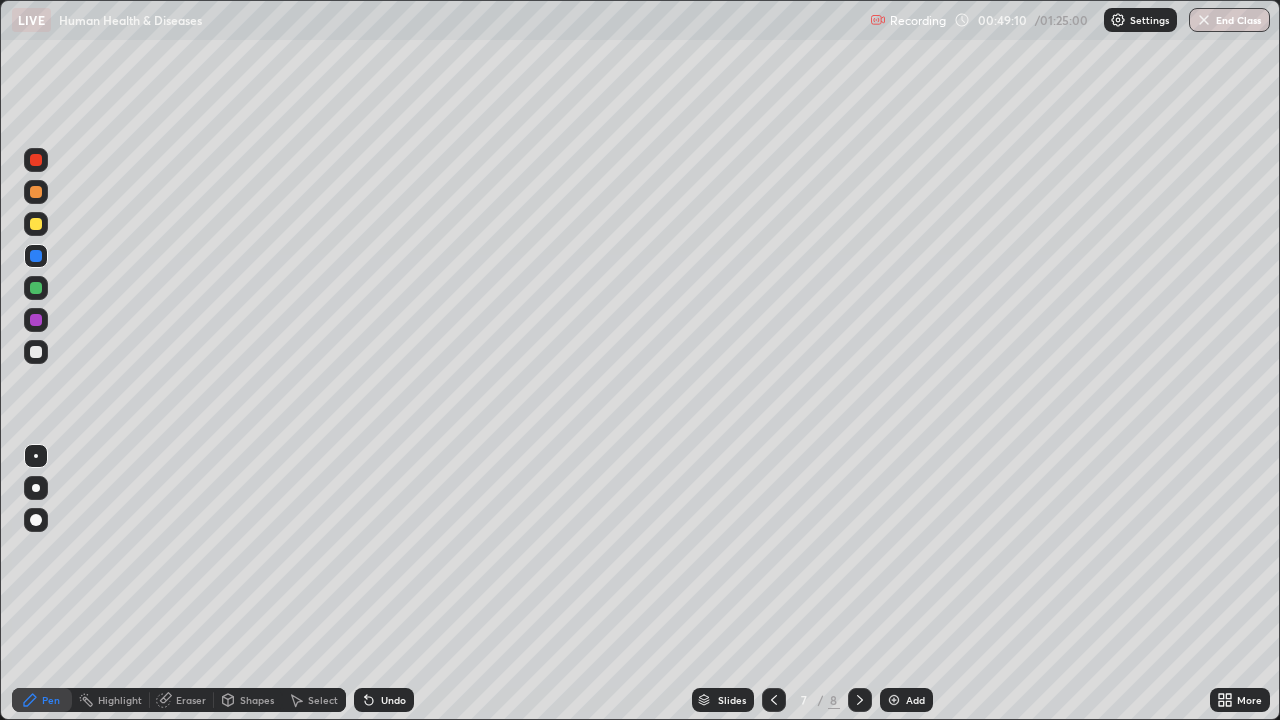 click on "Undo" at bounding box center (384, 700) 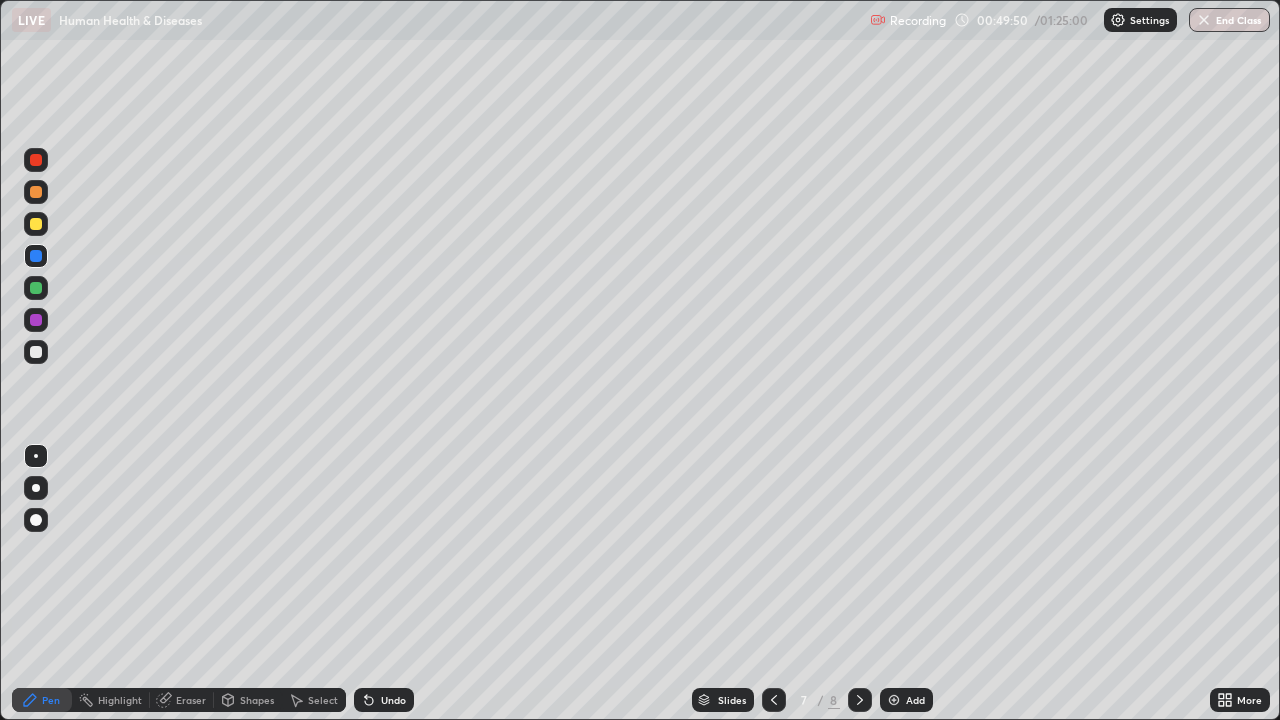 click at bounding box center [36, 320] 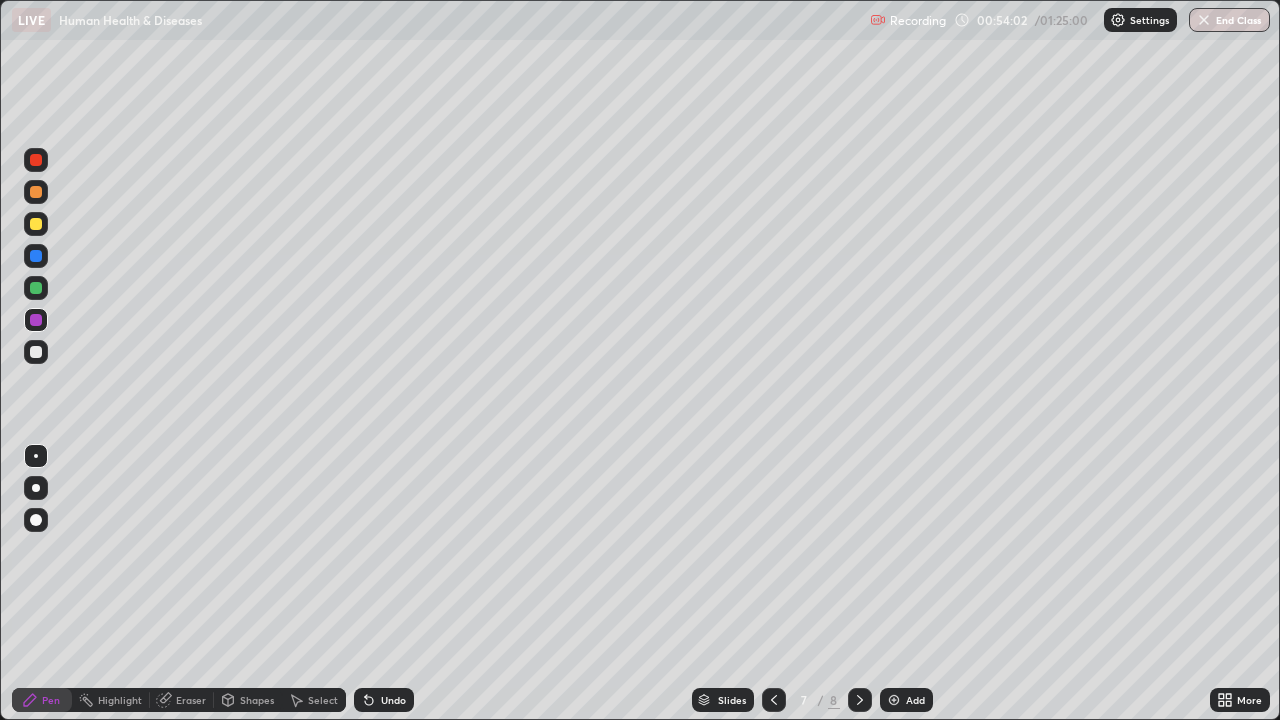 click 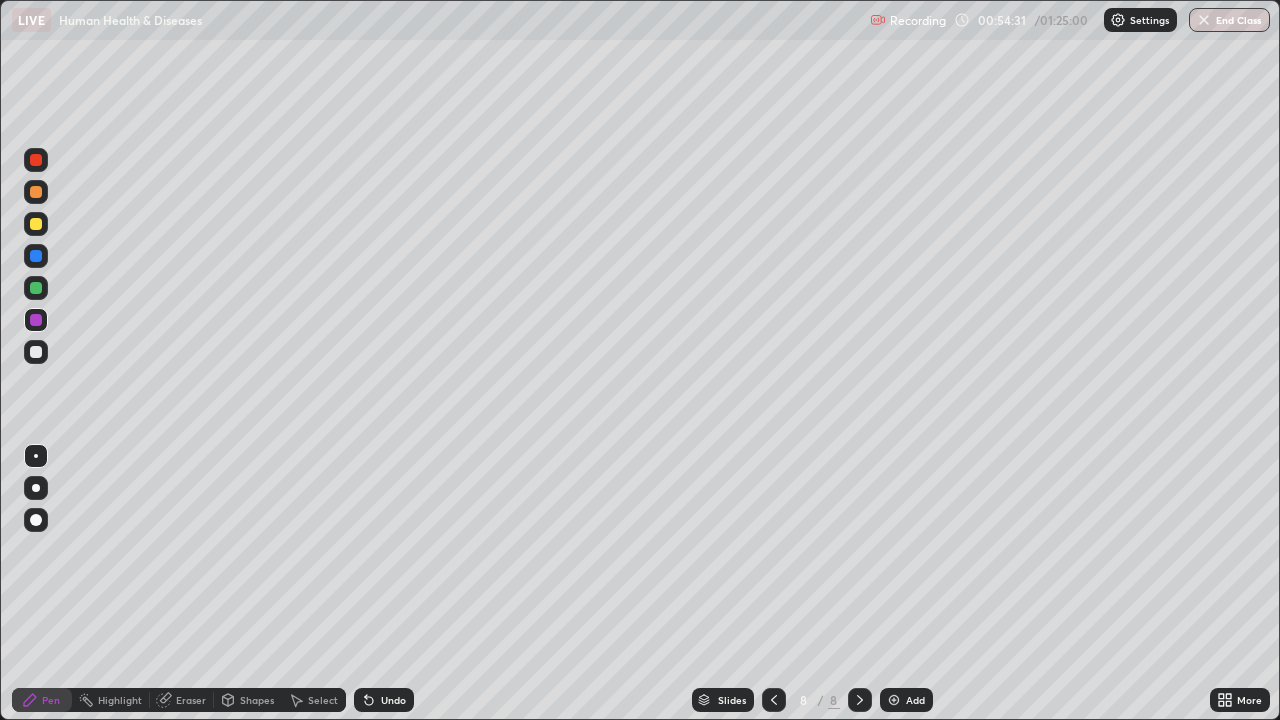 click 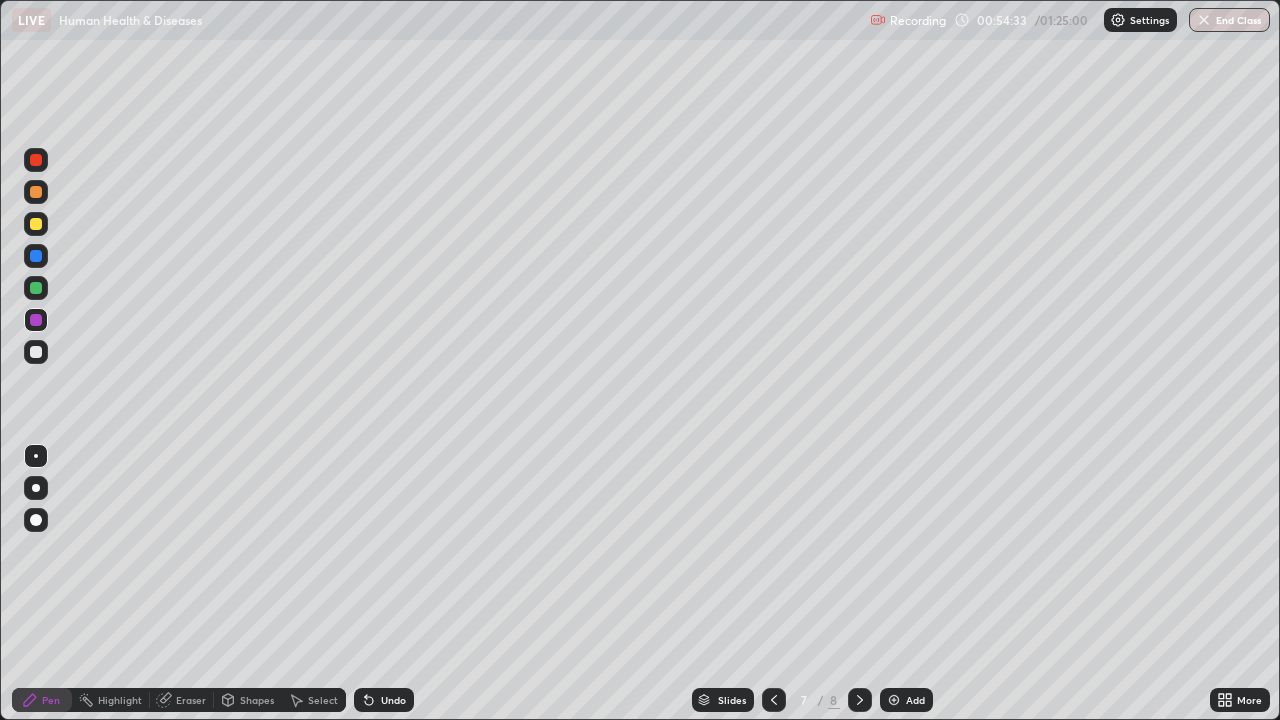 click 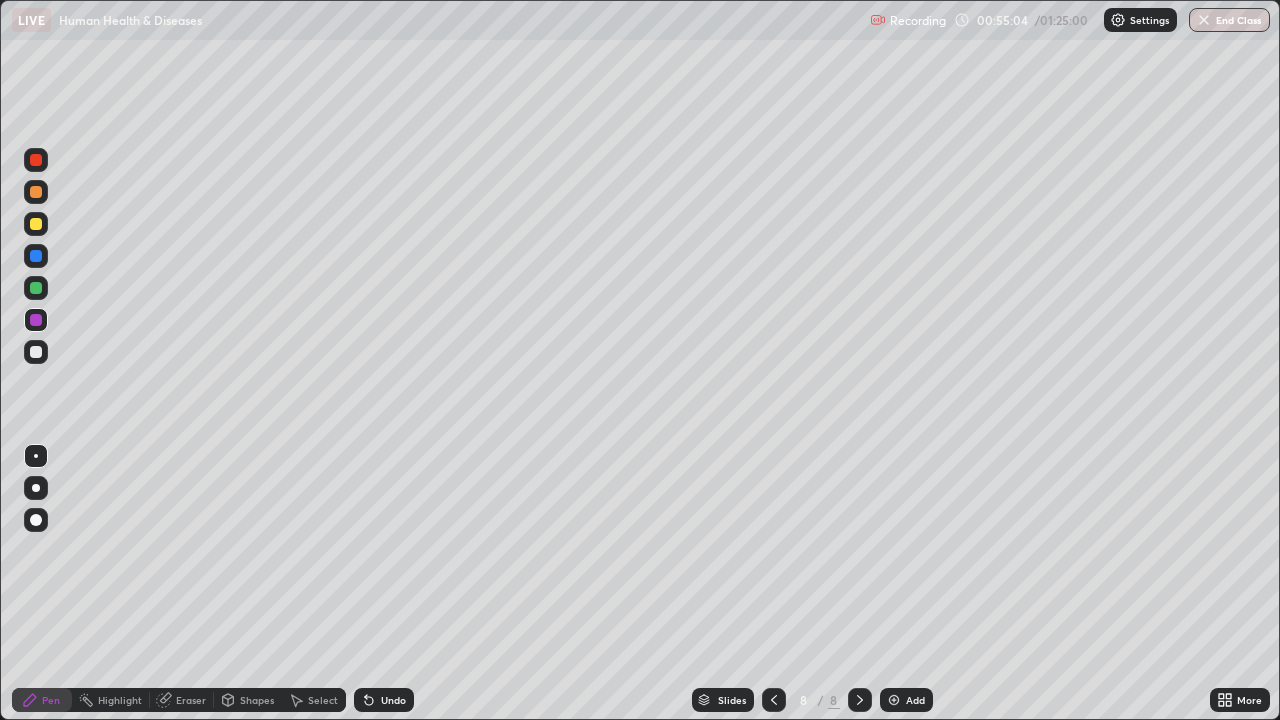 click at bounding box center [36, 352] 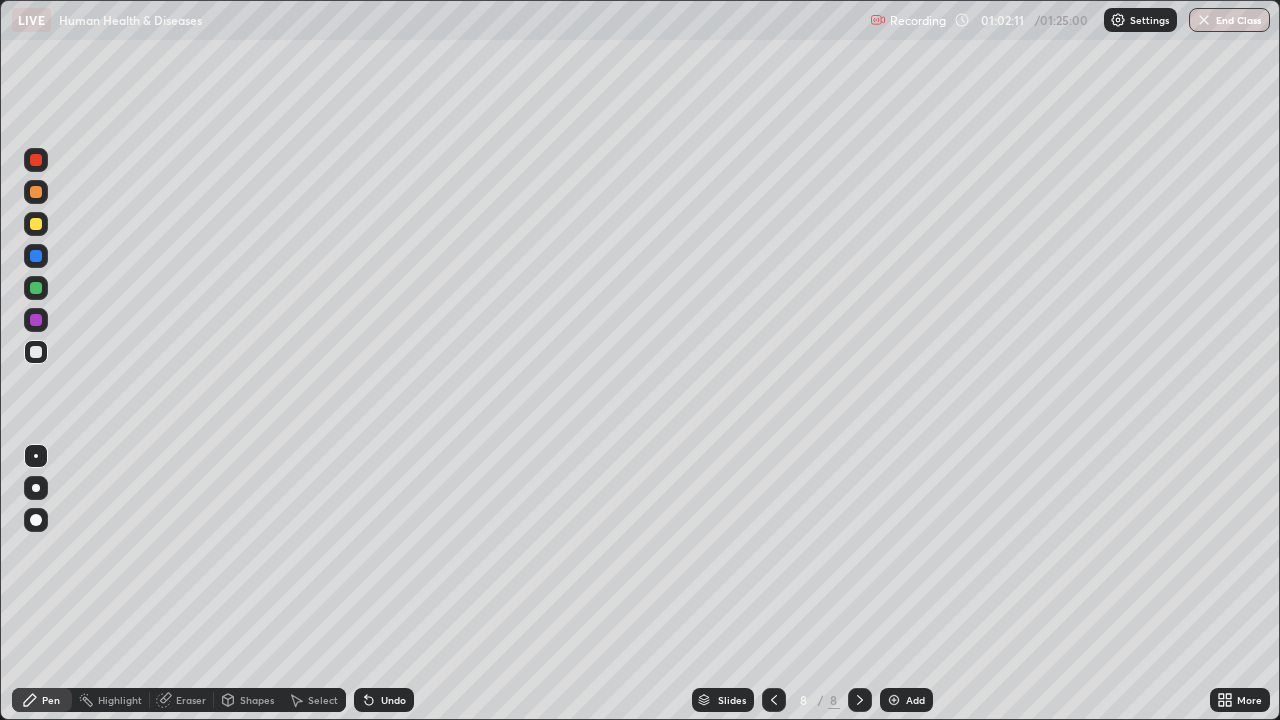 click on "Add" at bounding box center [915, 700] 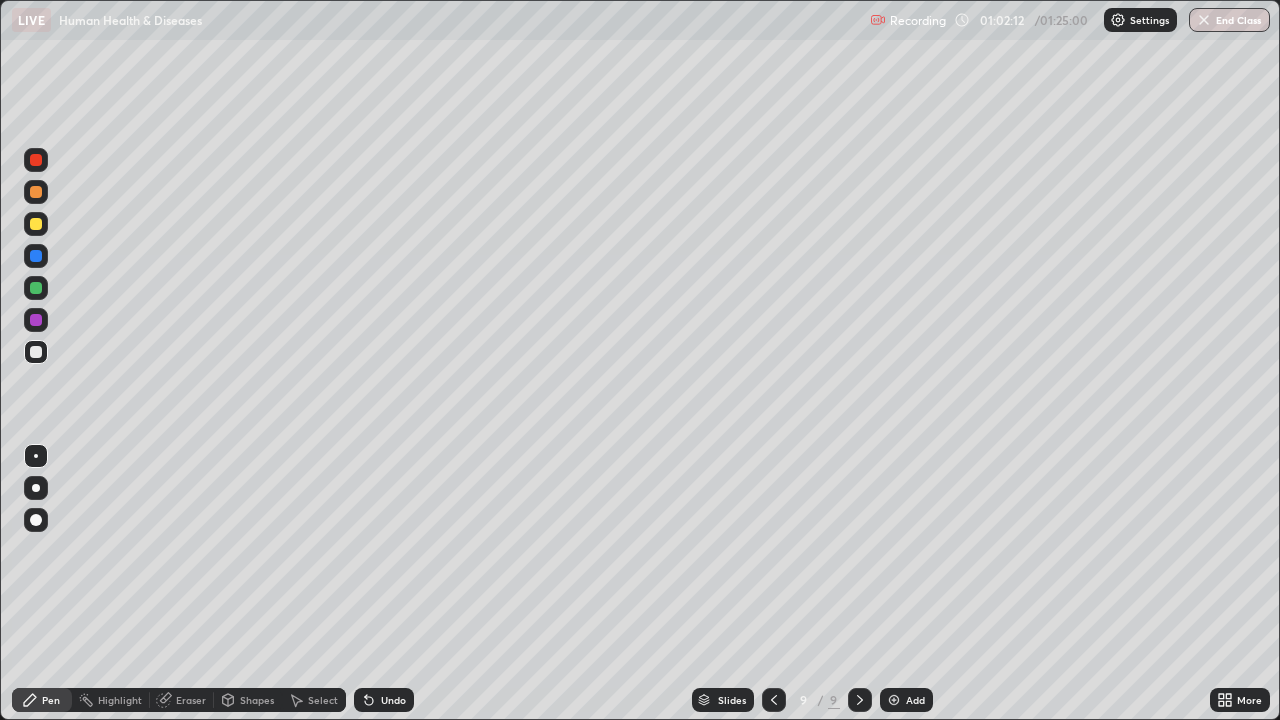 click at bounding box center (36, 160) 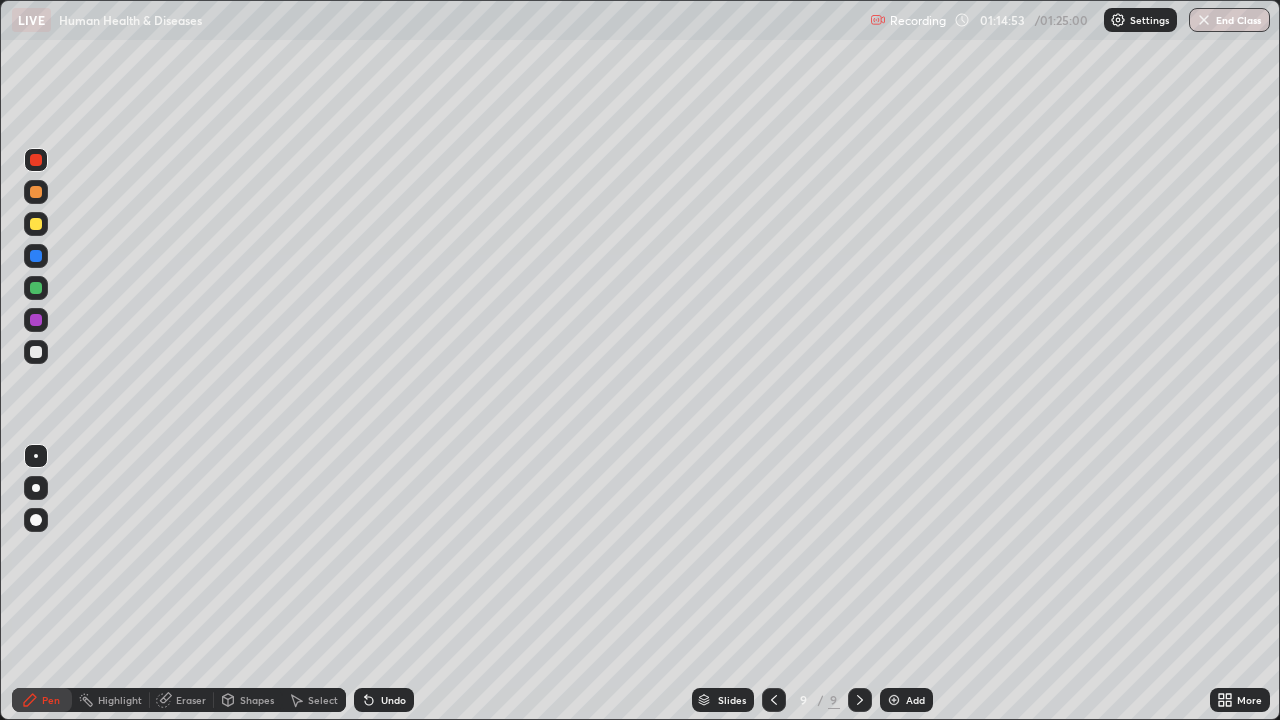 click at bounding box center [36, 224] 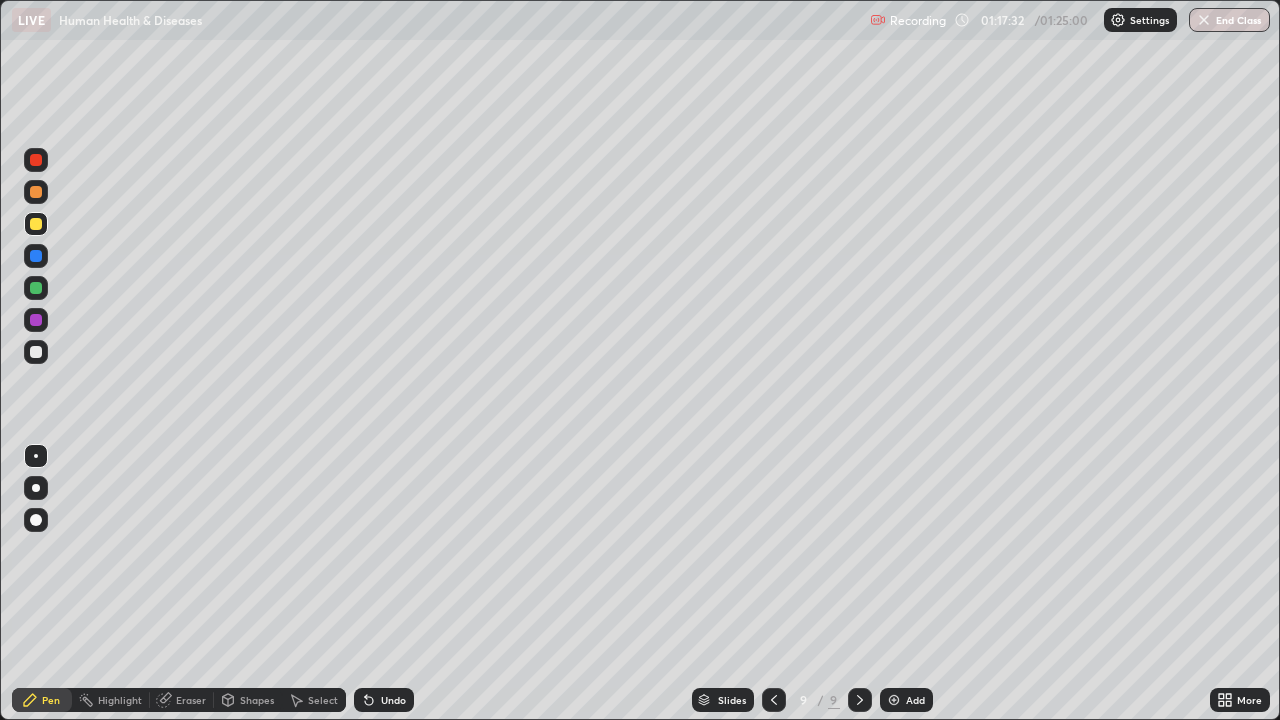 click at bounding box center [36, 352] 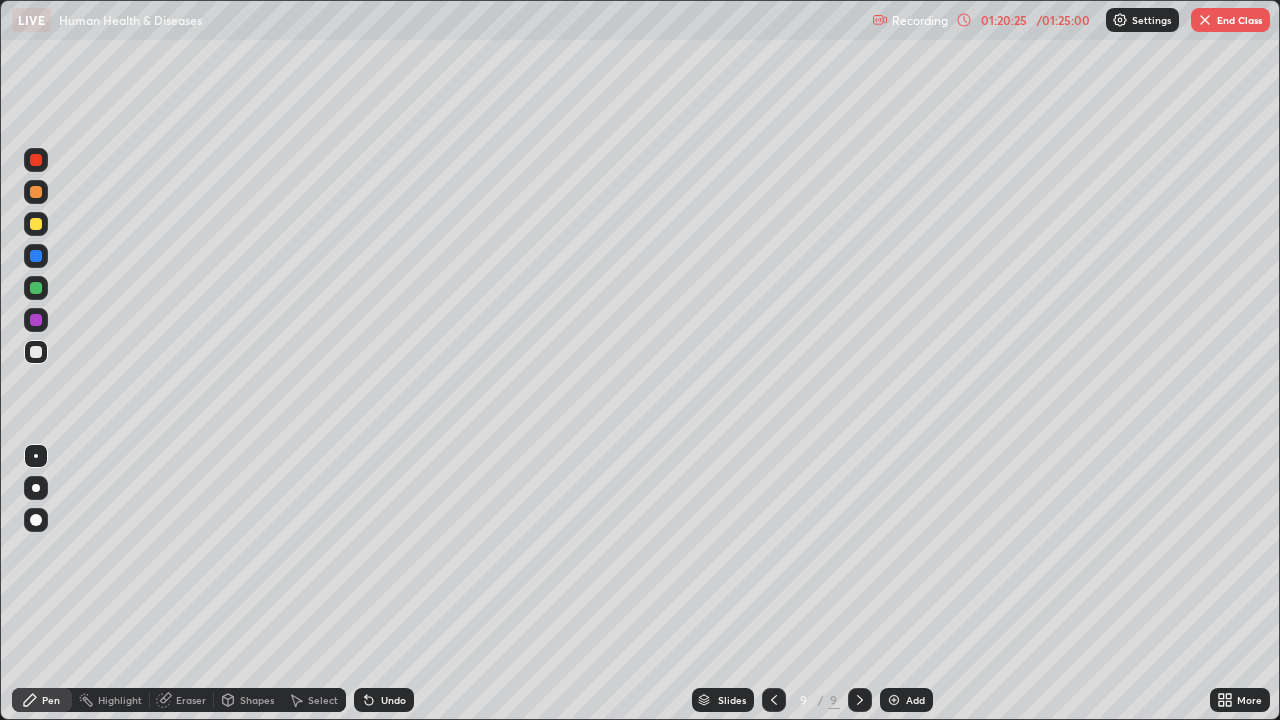 click at bounding box center [36, 288] 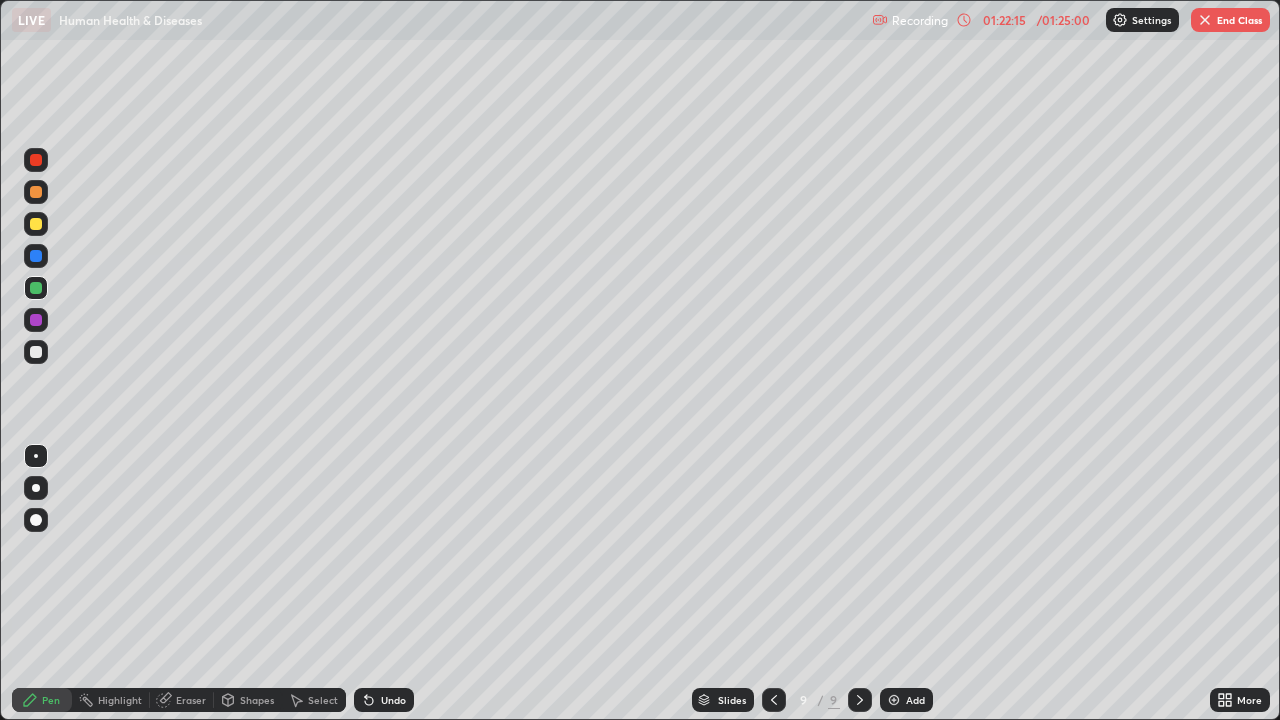 click on "Undo" at bounding box center (384, 700) 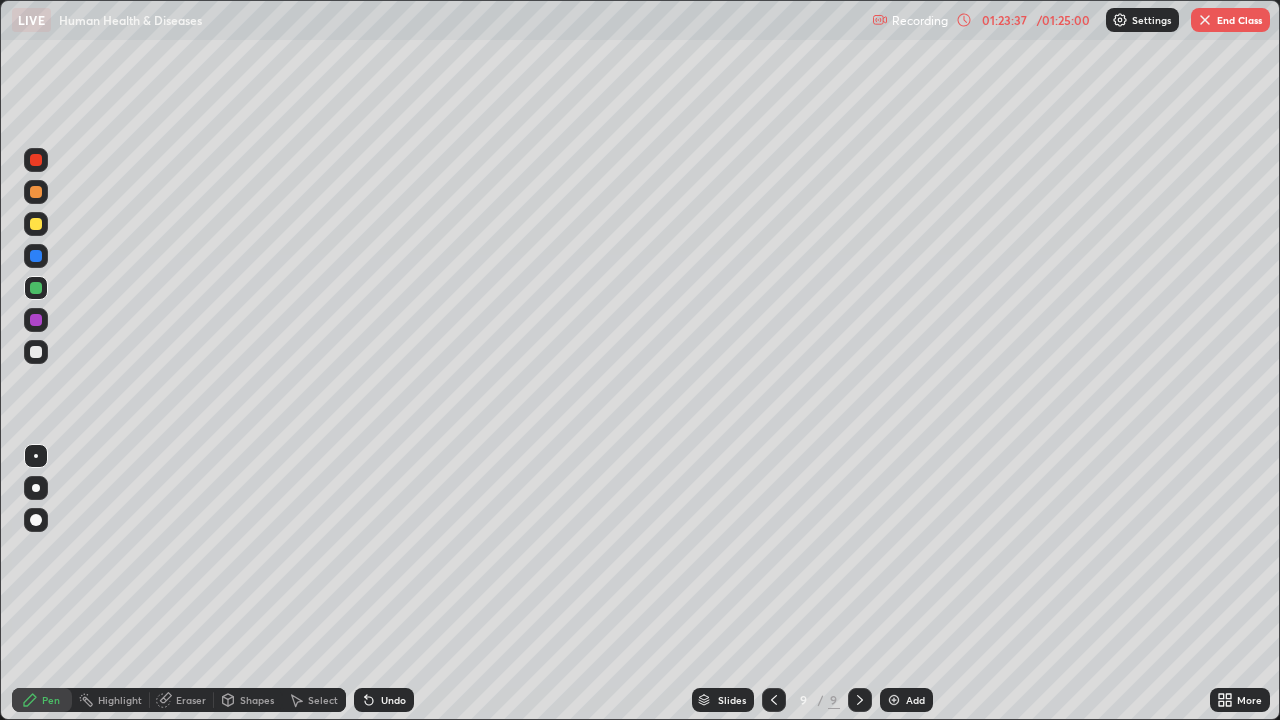 click at bounding box center (36, 224) 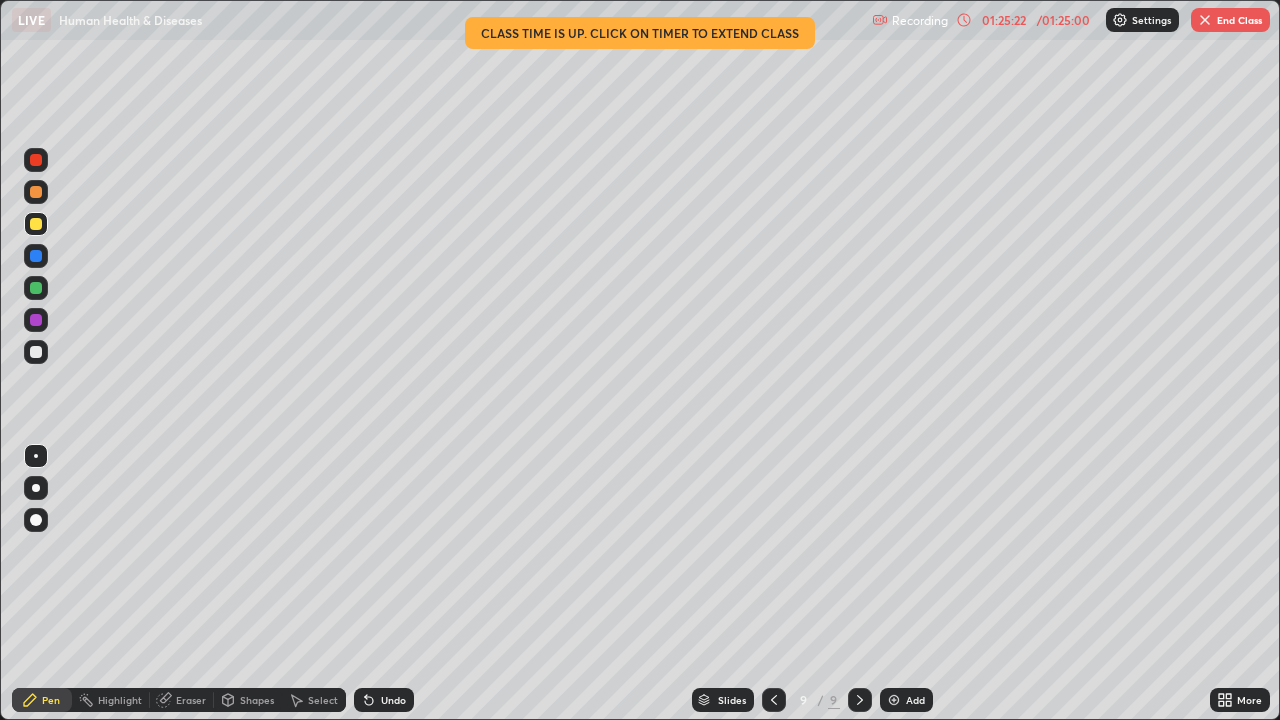 click on "End Class" at bounding box center [1230, 20] 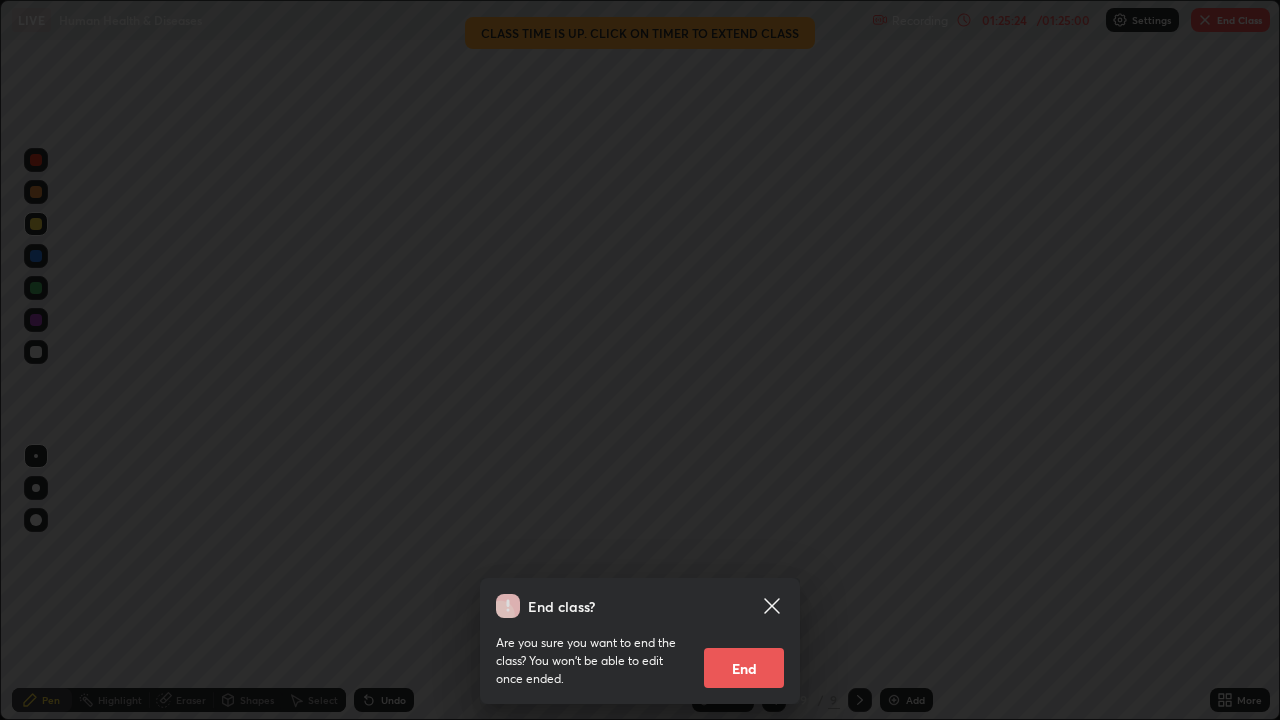 click on "End class? Are you sure you want to end the class? You won’t be able to edit once ended. End" at bounding box center (640, 360) 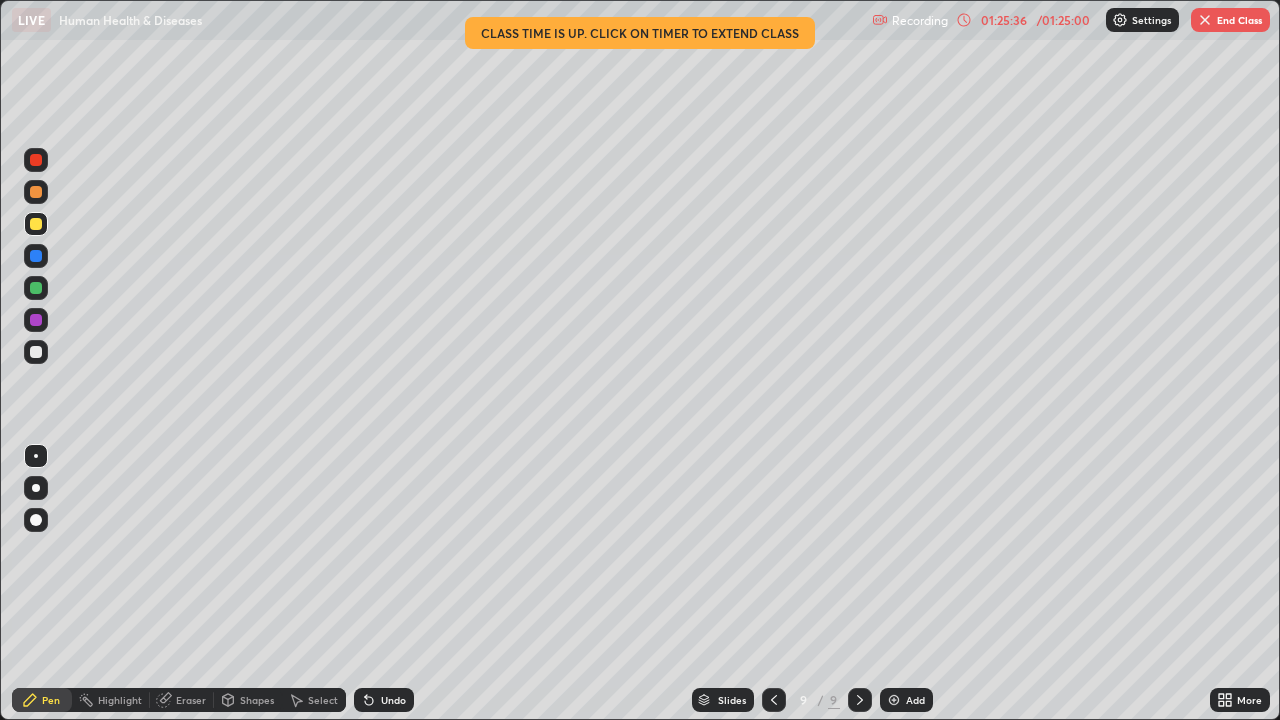 click on "End Class" at bounding box center (1230, 20) 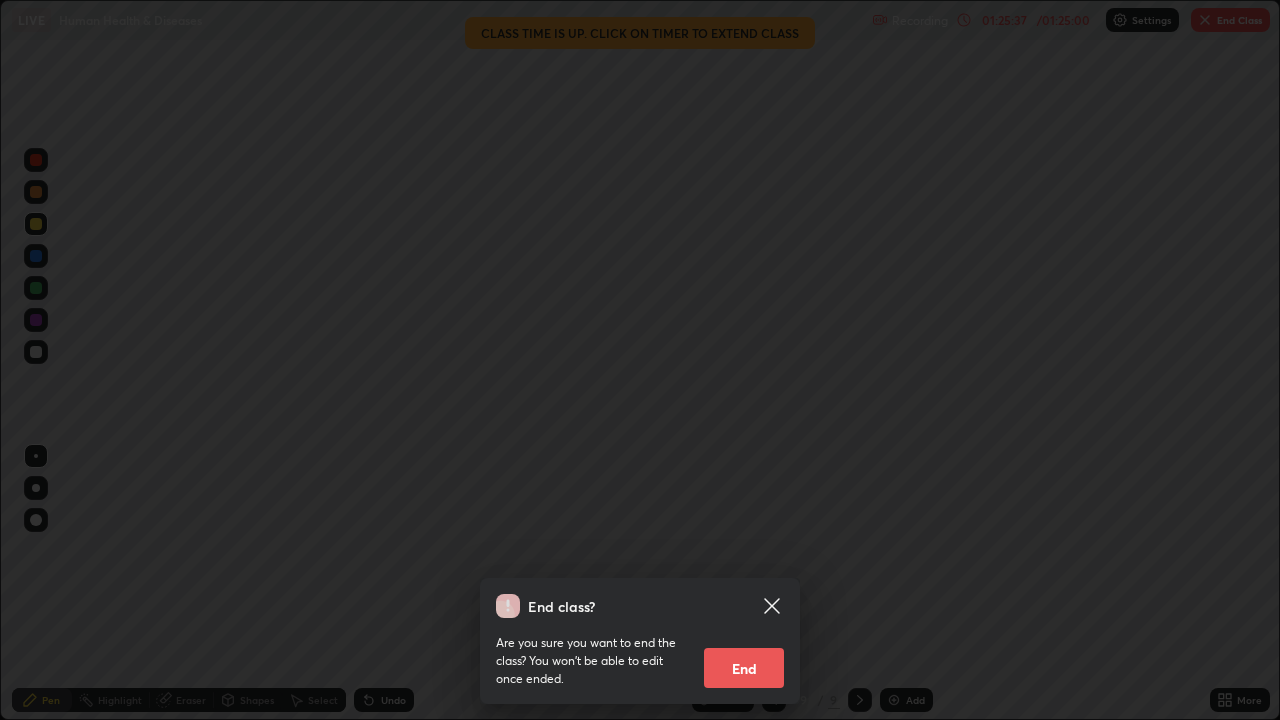click on "End" at bounding box center (744, 668) 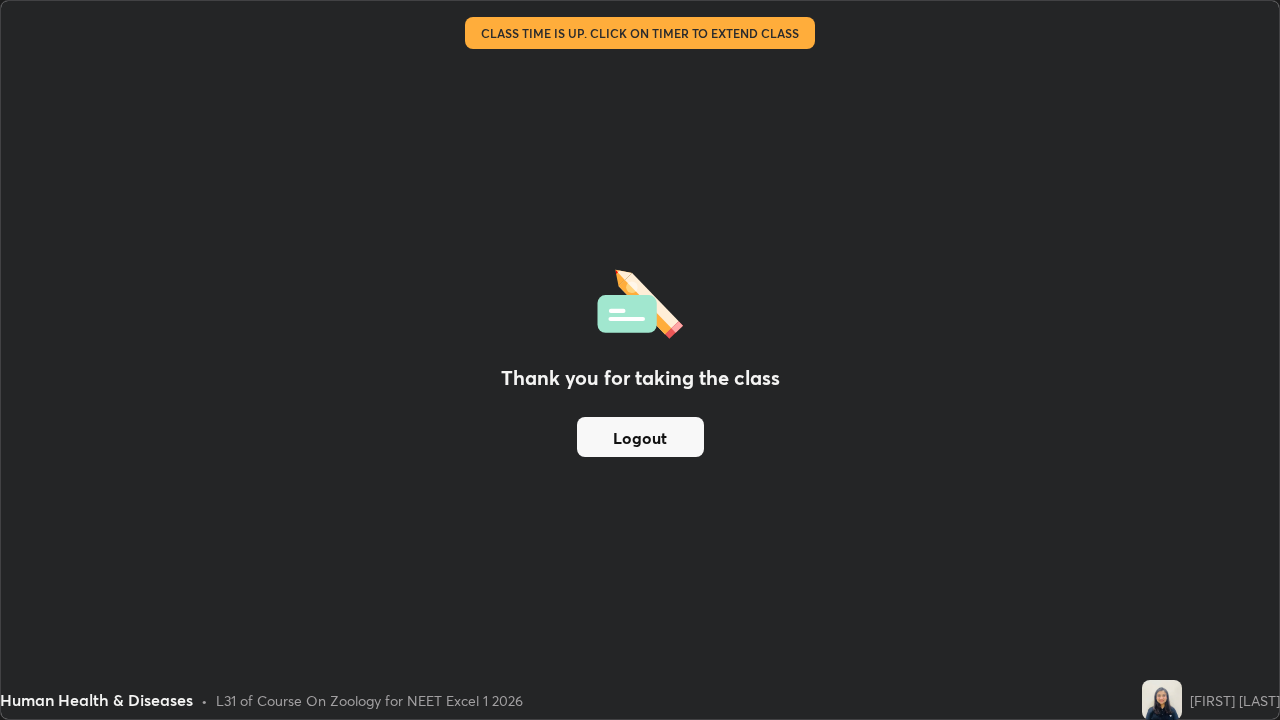 click on "Logout" at bounding box center [640, 437] 